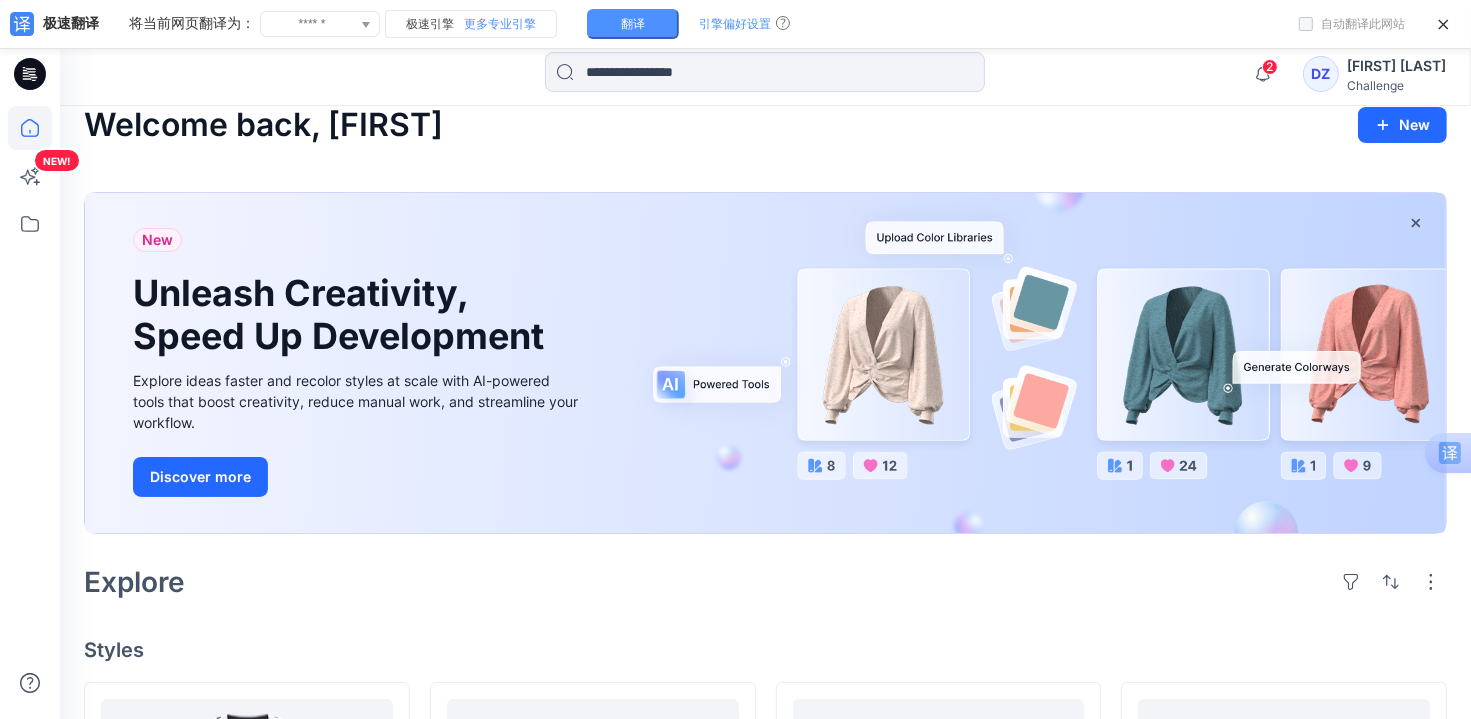scroll, scrollTop: 0, scrollLeft: 0, axis: both 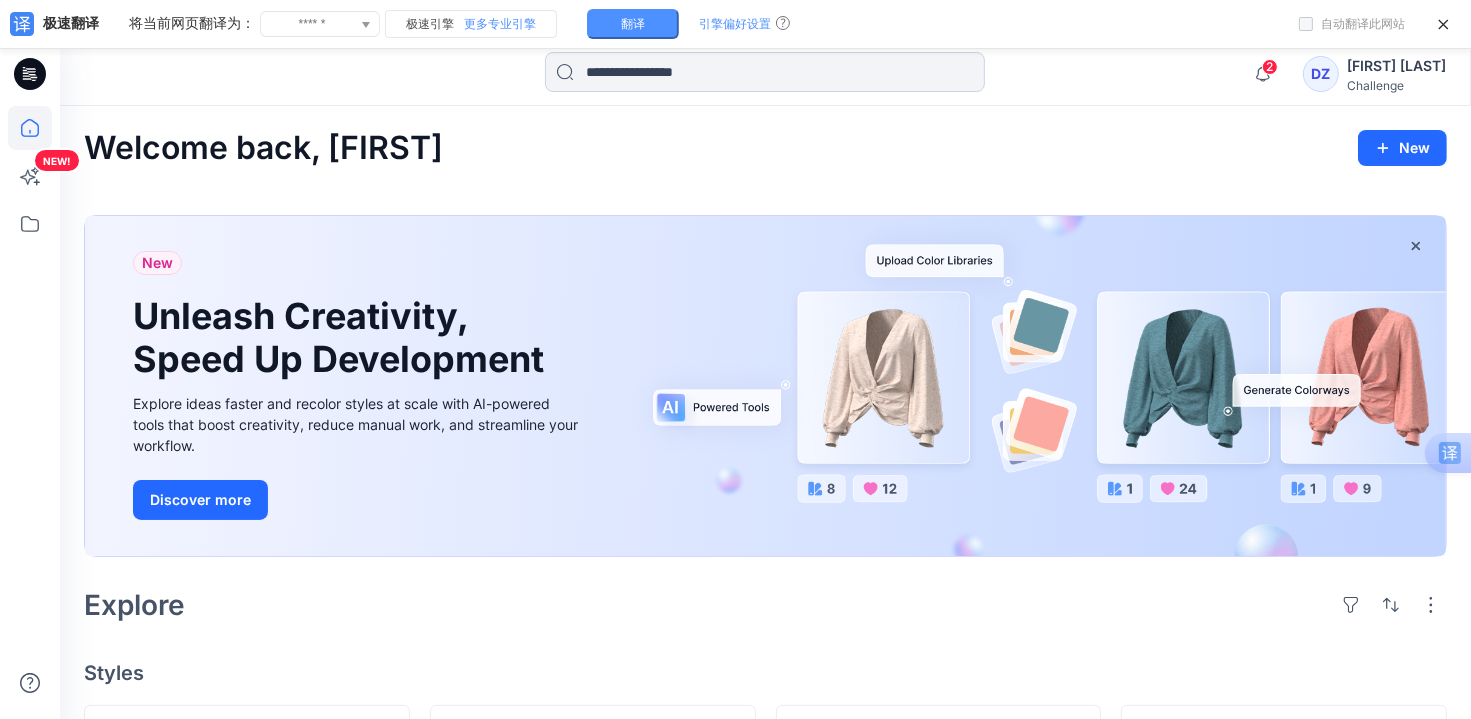 drag, startPoint x: 650, startPoint y: 74, endPoint x: 679, endPoint y: 63, distance: 31.016125 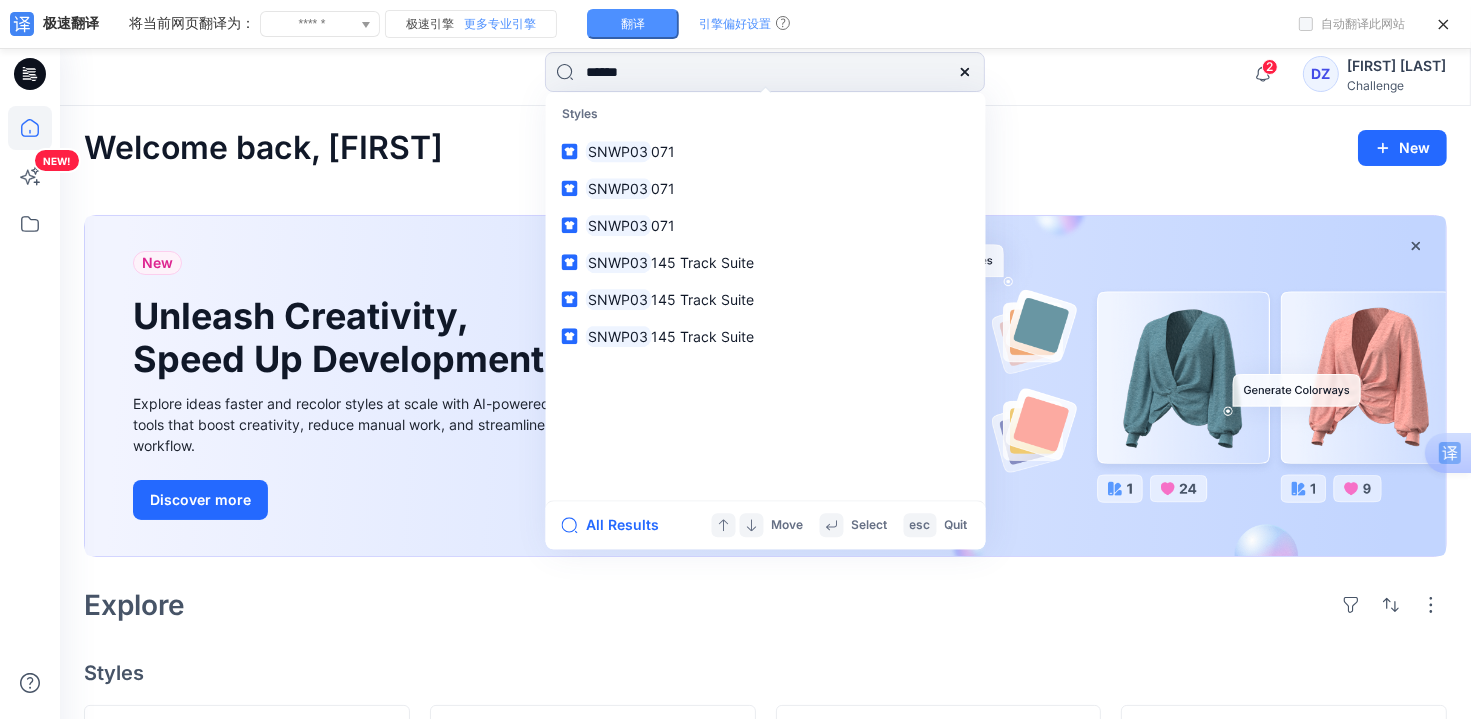 type on "******" 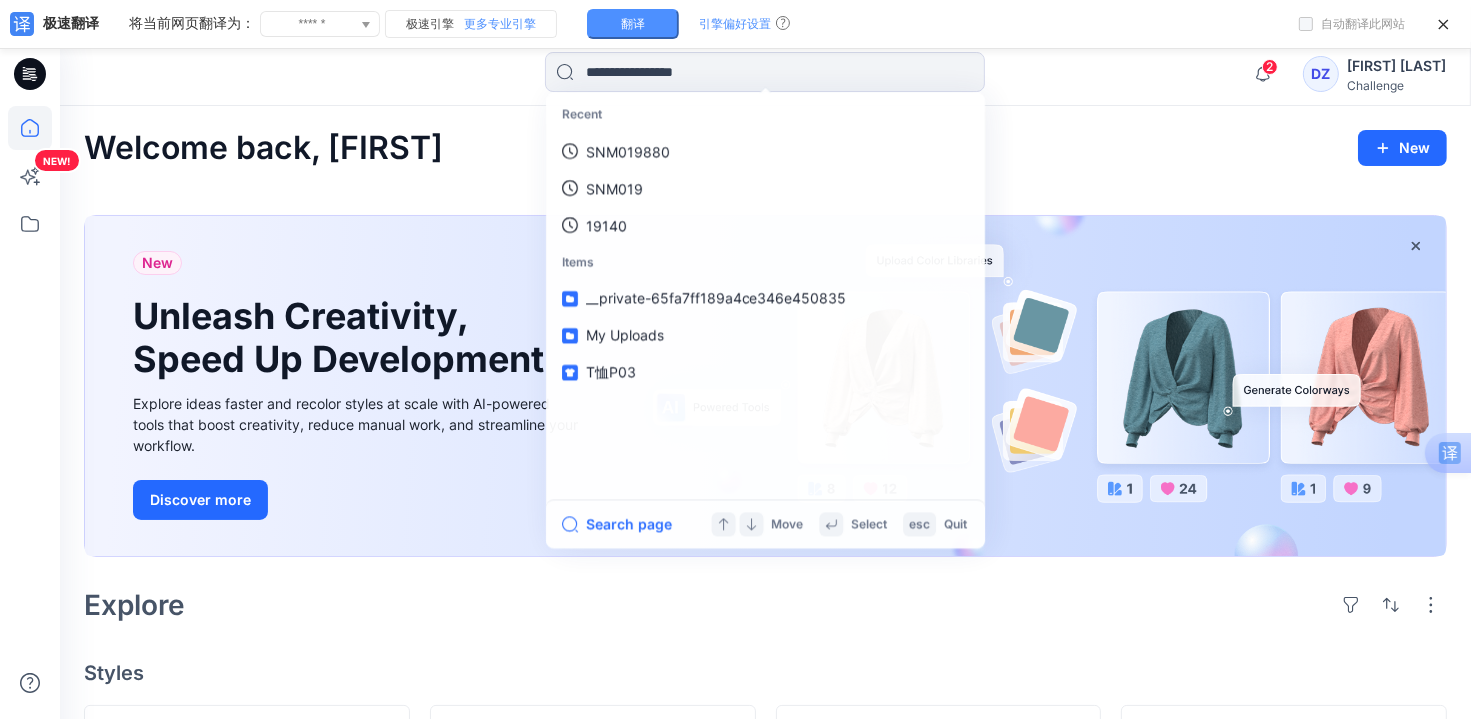 click on "Challenge" at bounding box center [1396, 85] 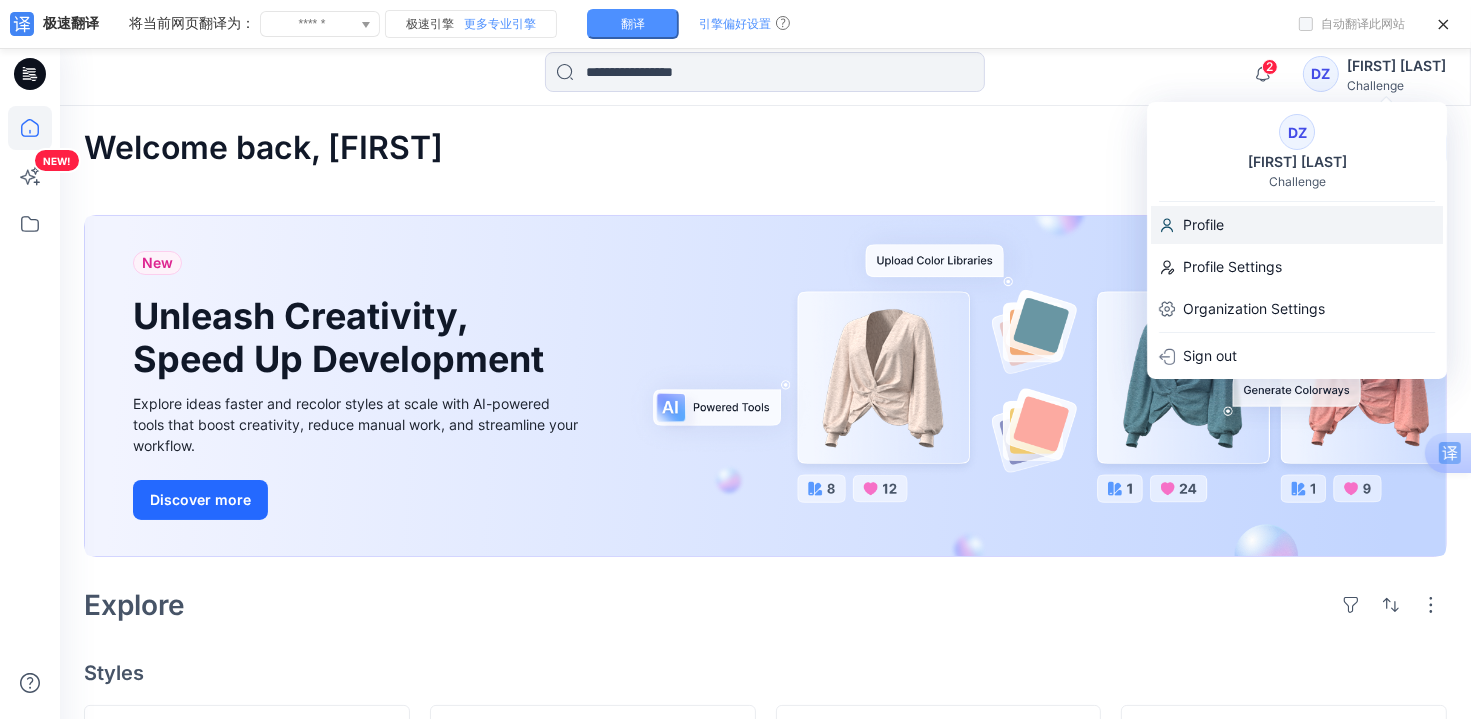 click on "Profile" at bounding box center (1203, 225) 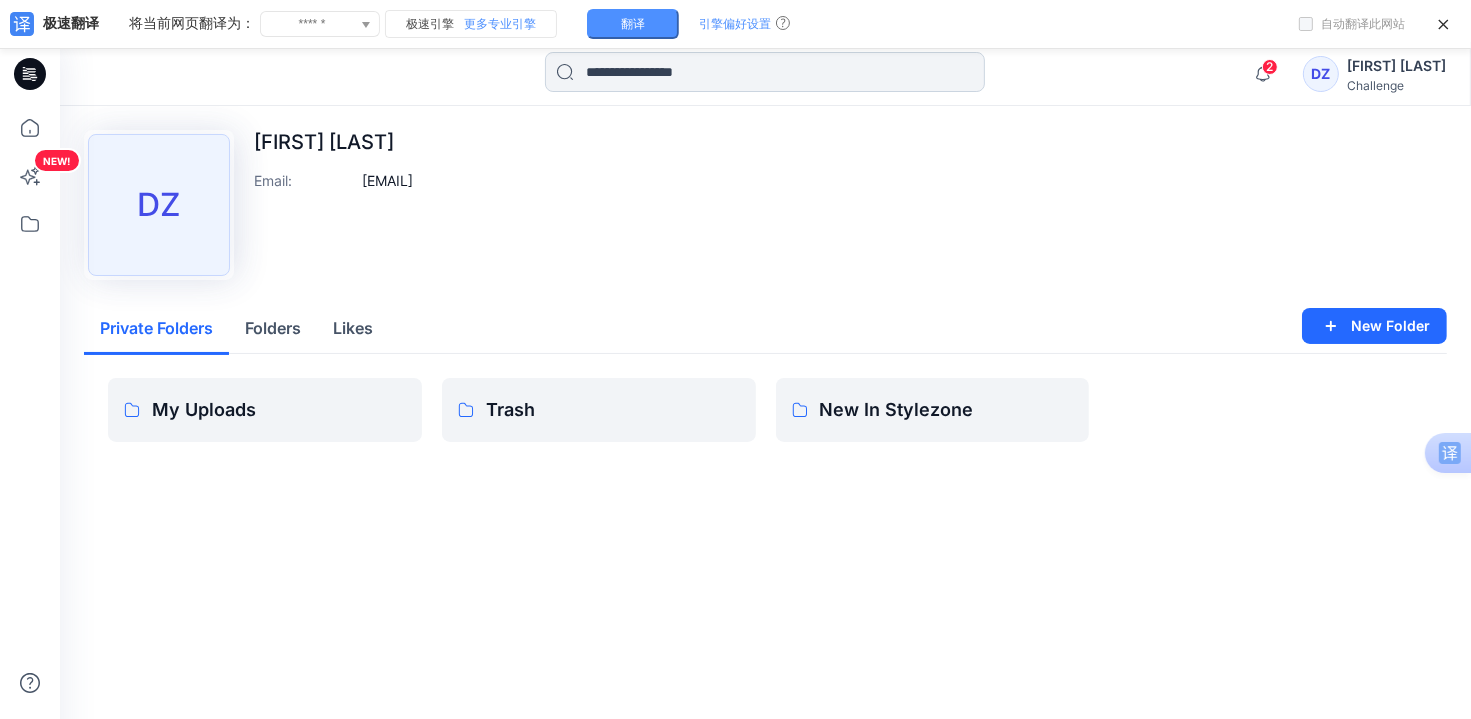 click at bounding box center (765, 72) 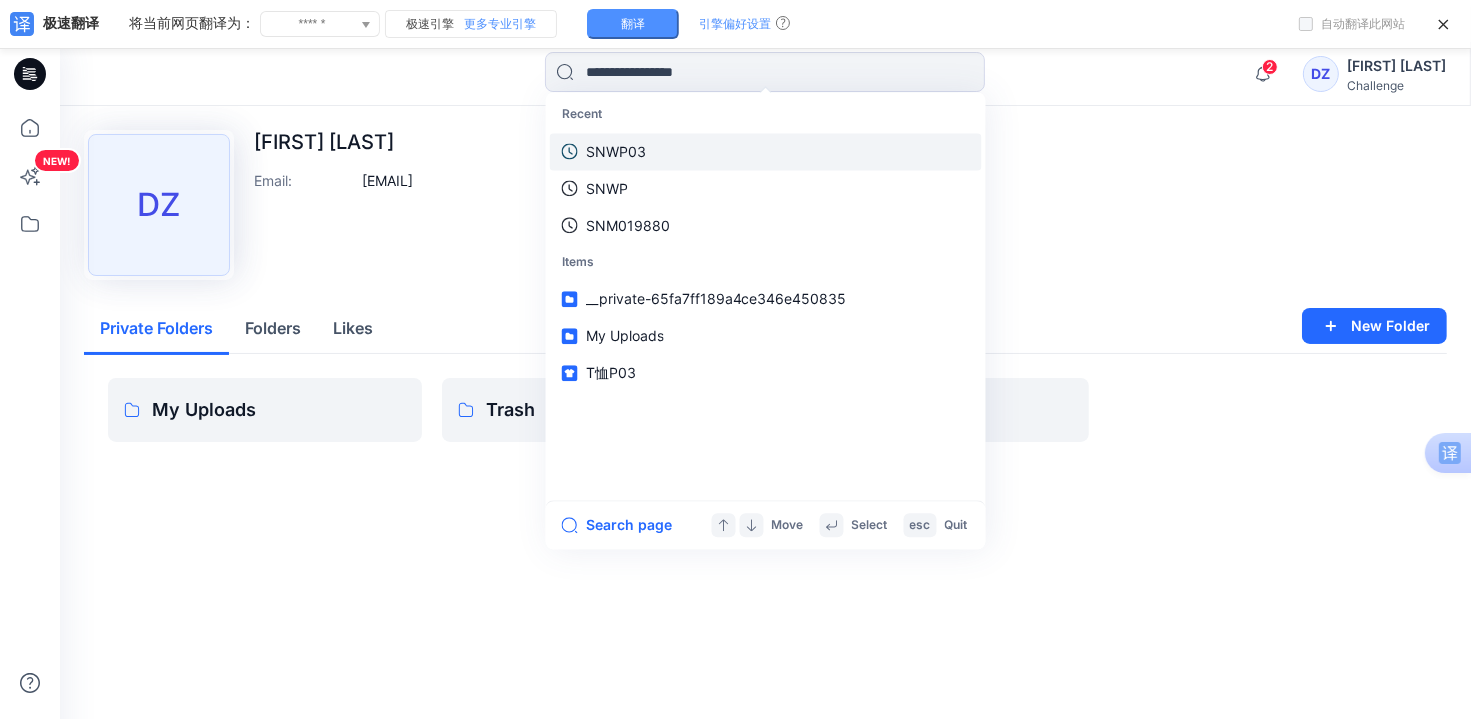 click on "SNWP03" at bounding box center [616, 151] 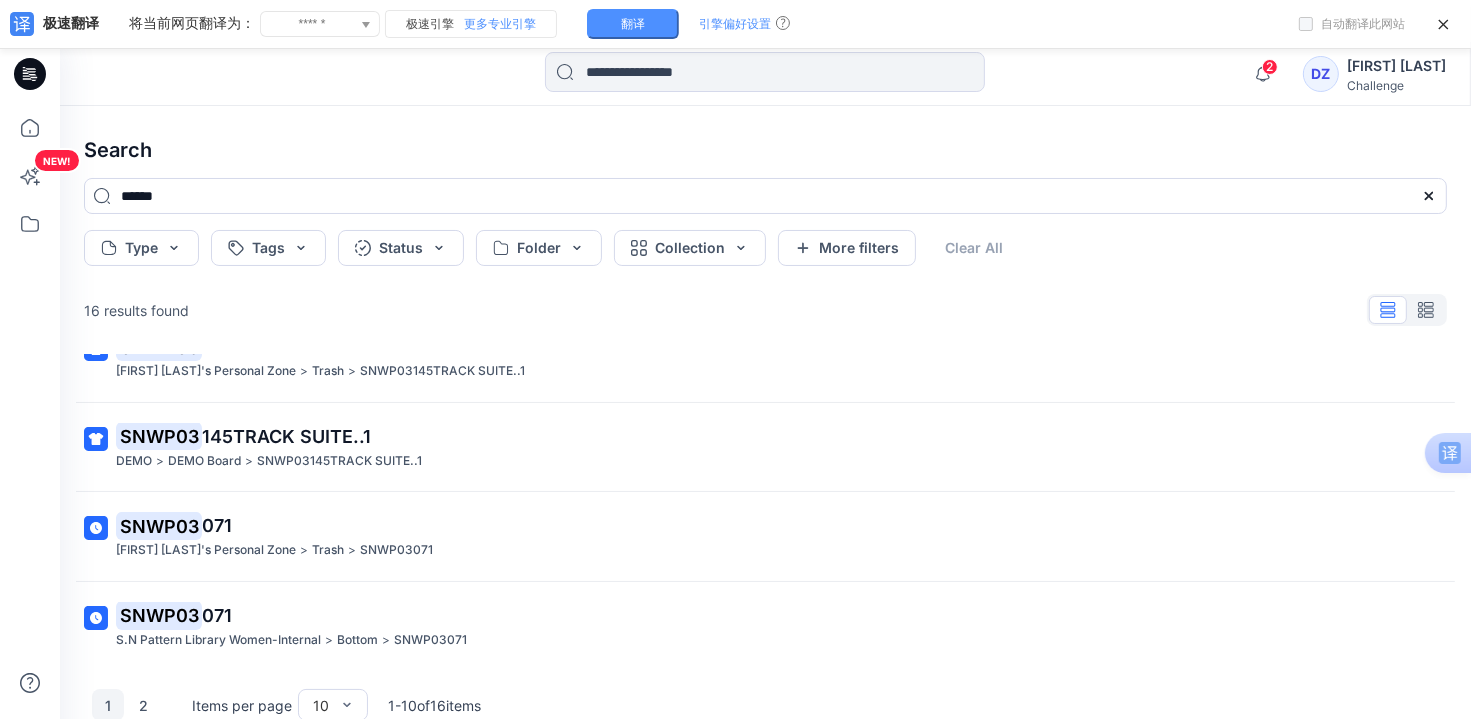 scroll, scrollTop: 581, scrollLeft: 0, axis: vertical 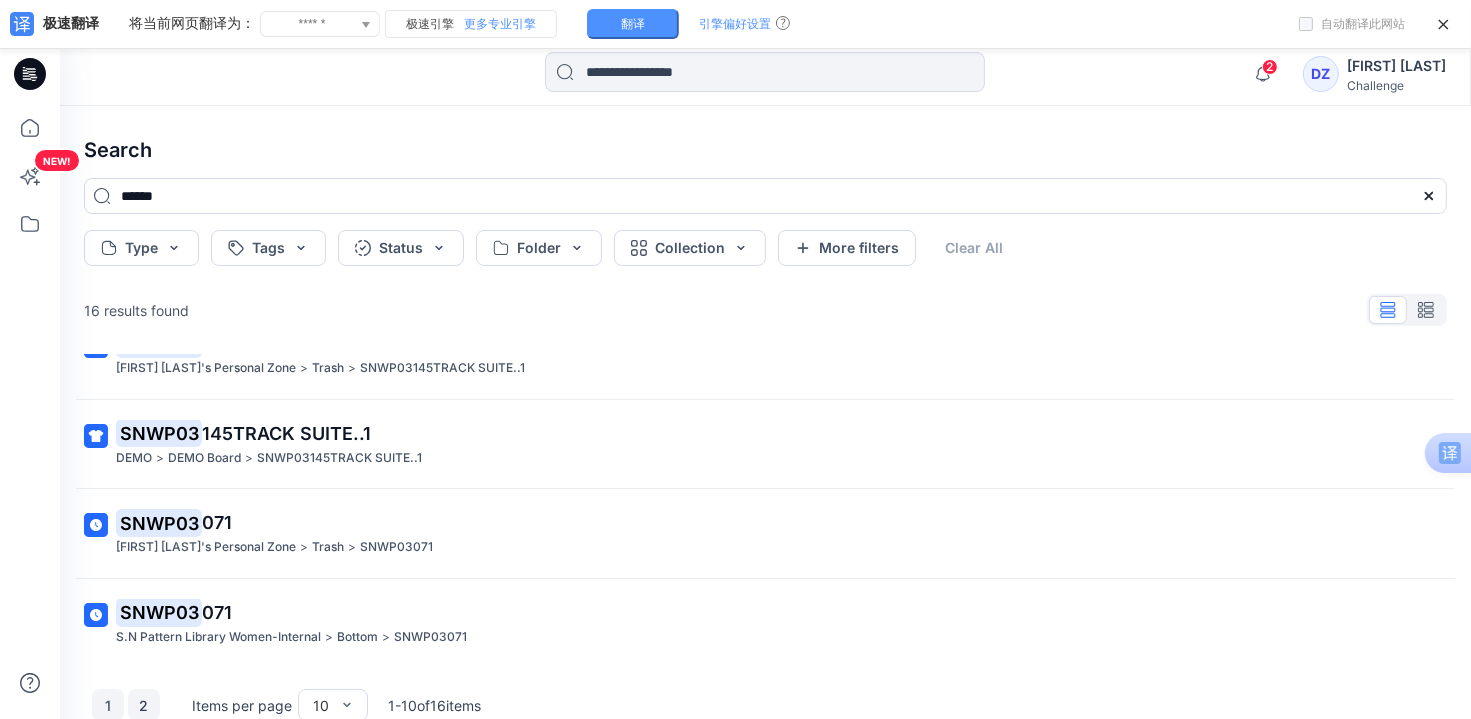 click on "2" at bounding box center (144, 705) 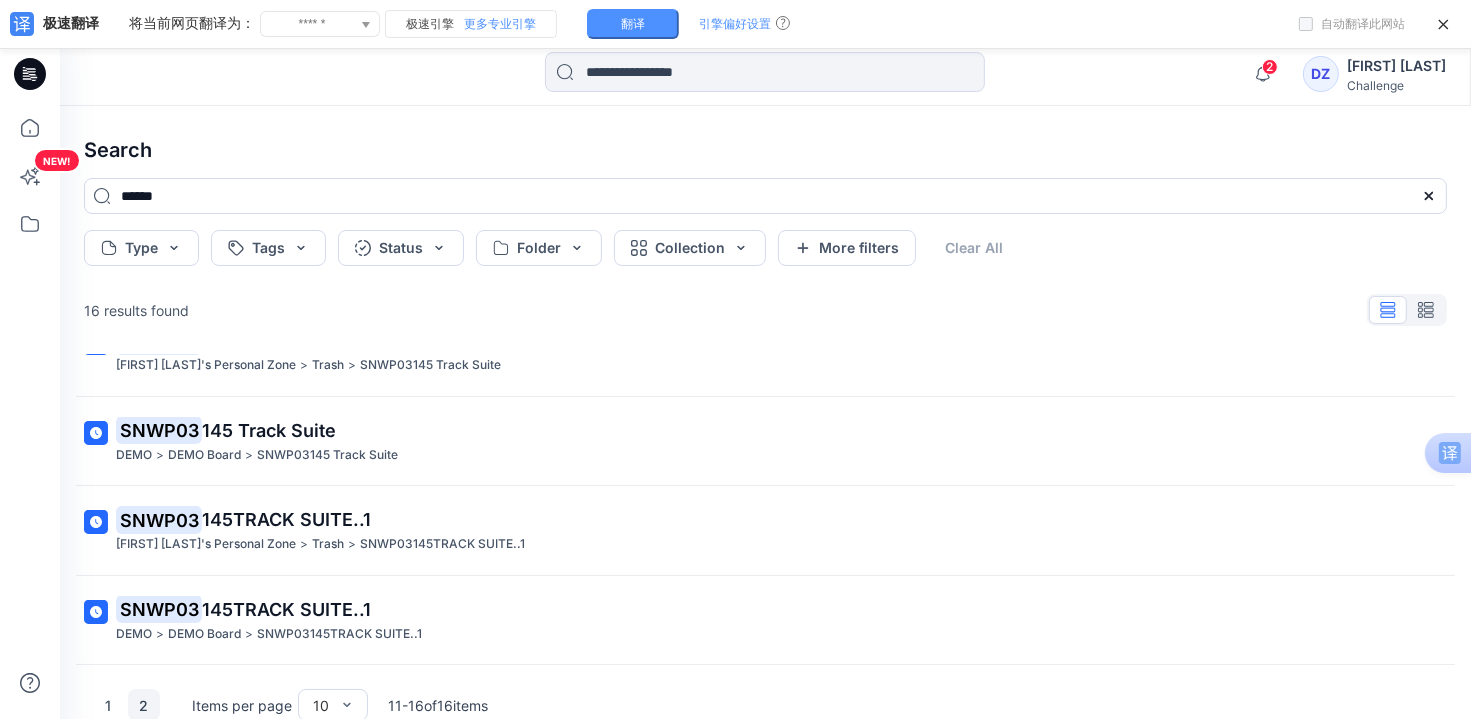 scroll, scrollTop: 224, scrollLeft: 0, axis: vertical 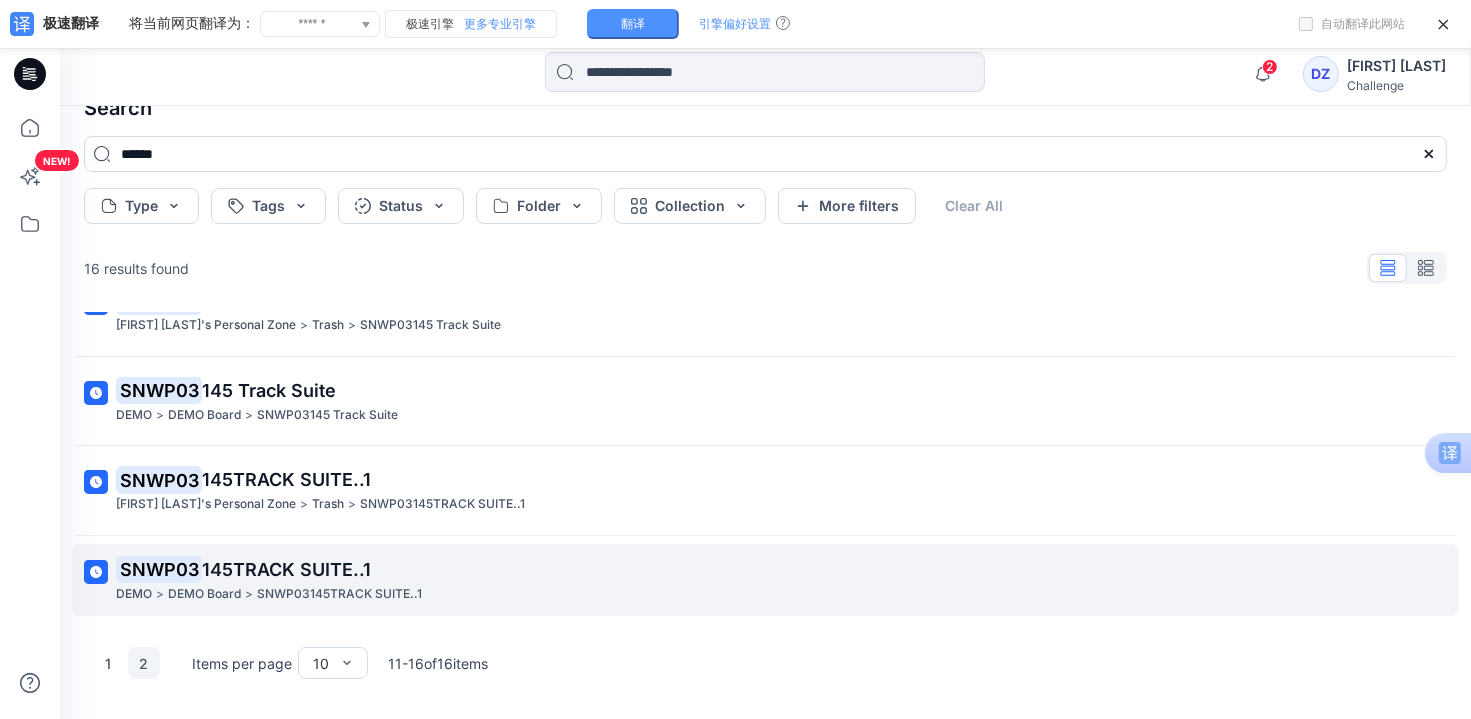 click on "145TRACK  SUITE..1" at bounding box center (286, 569) 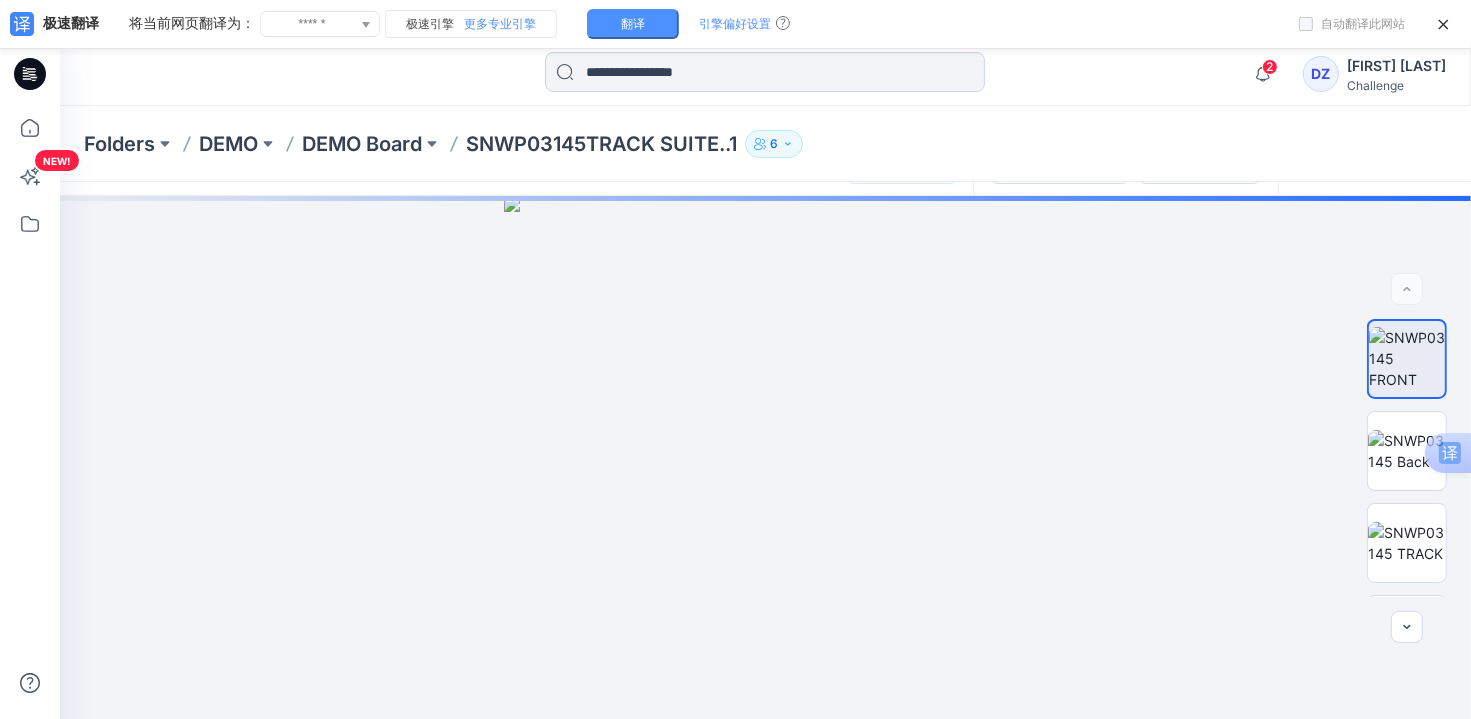 click at bounding box center (765, 72) 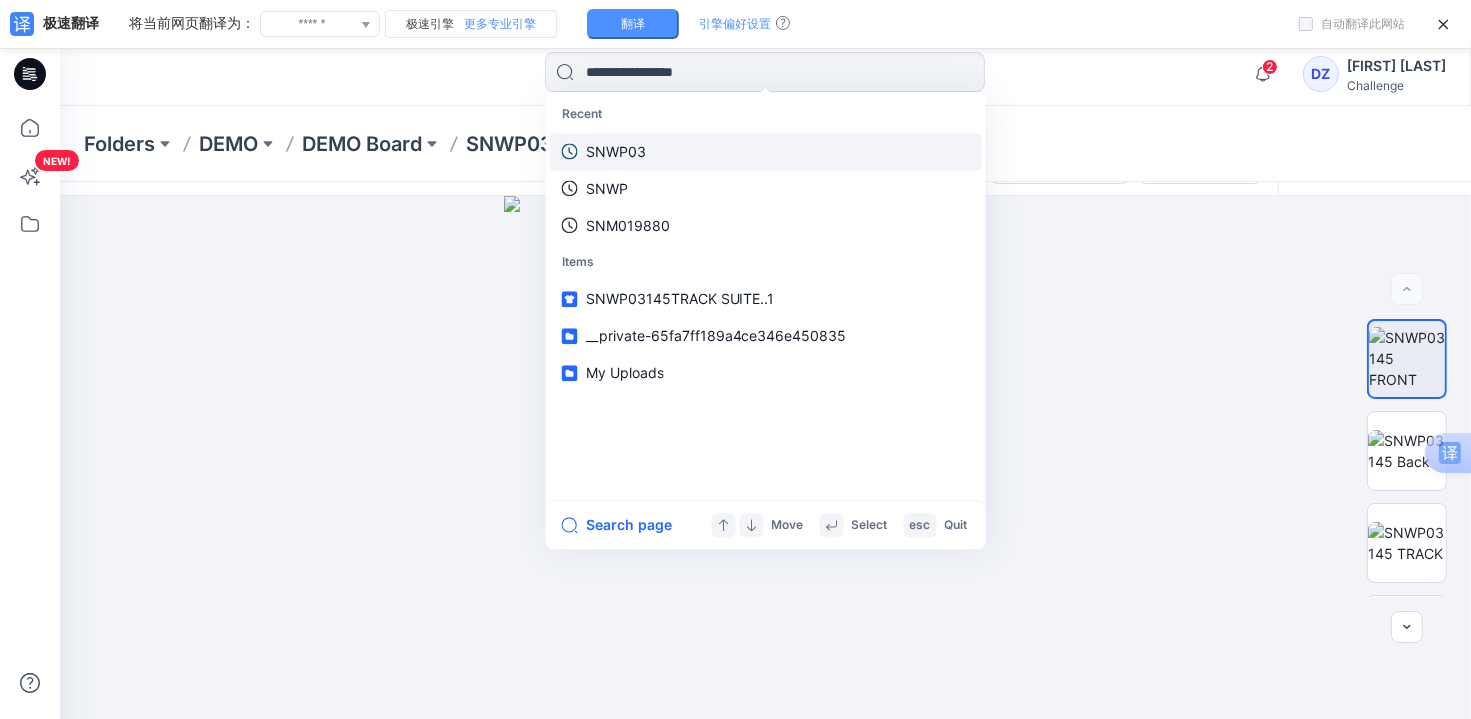 click on "SNWP03" at bounding box center [766, 151] 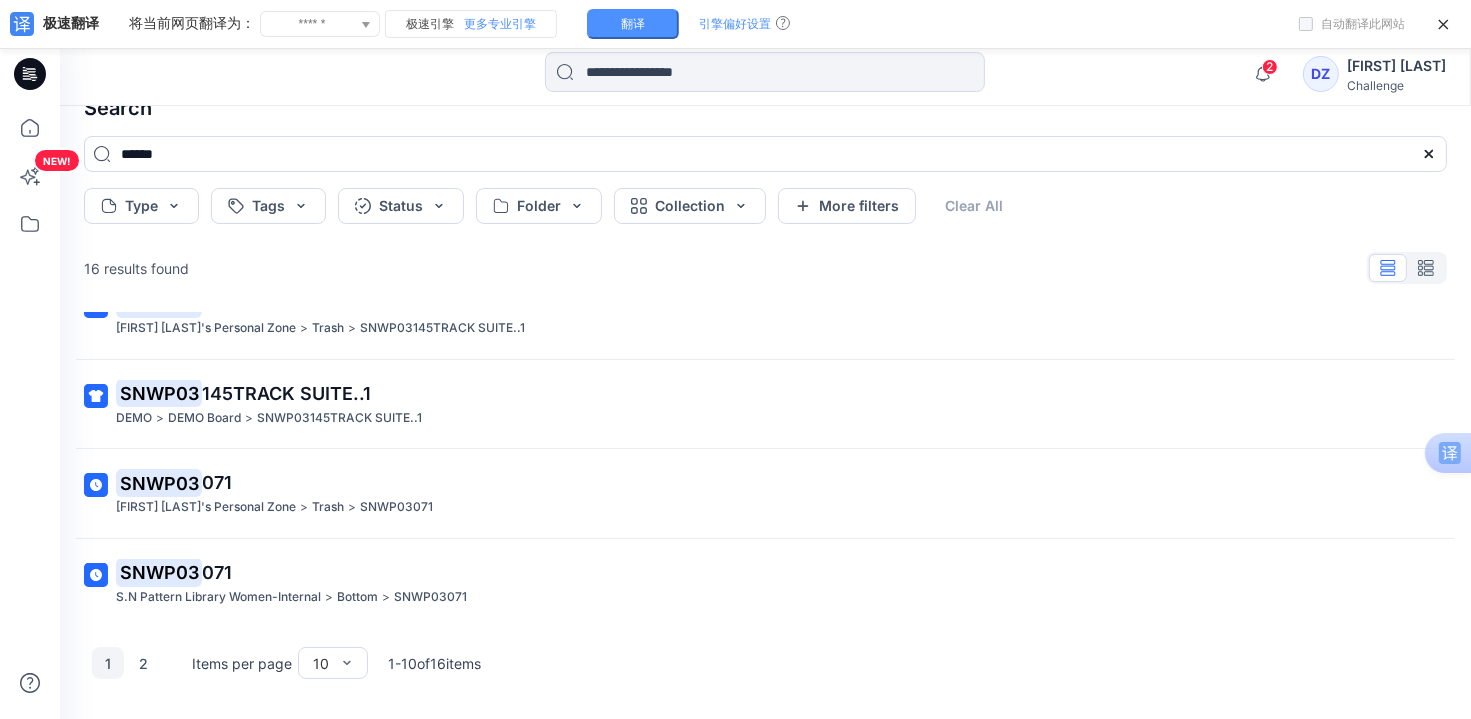 scroll, scrollTop: 581, scrollLeft: 0, axis: vertical 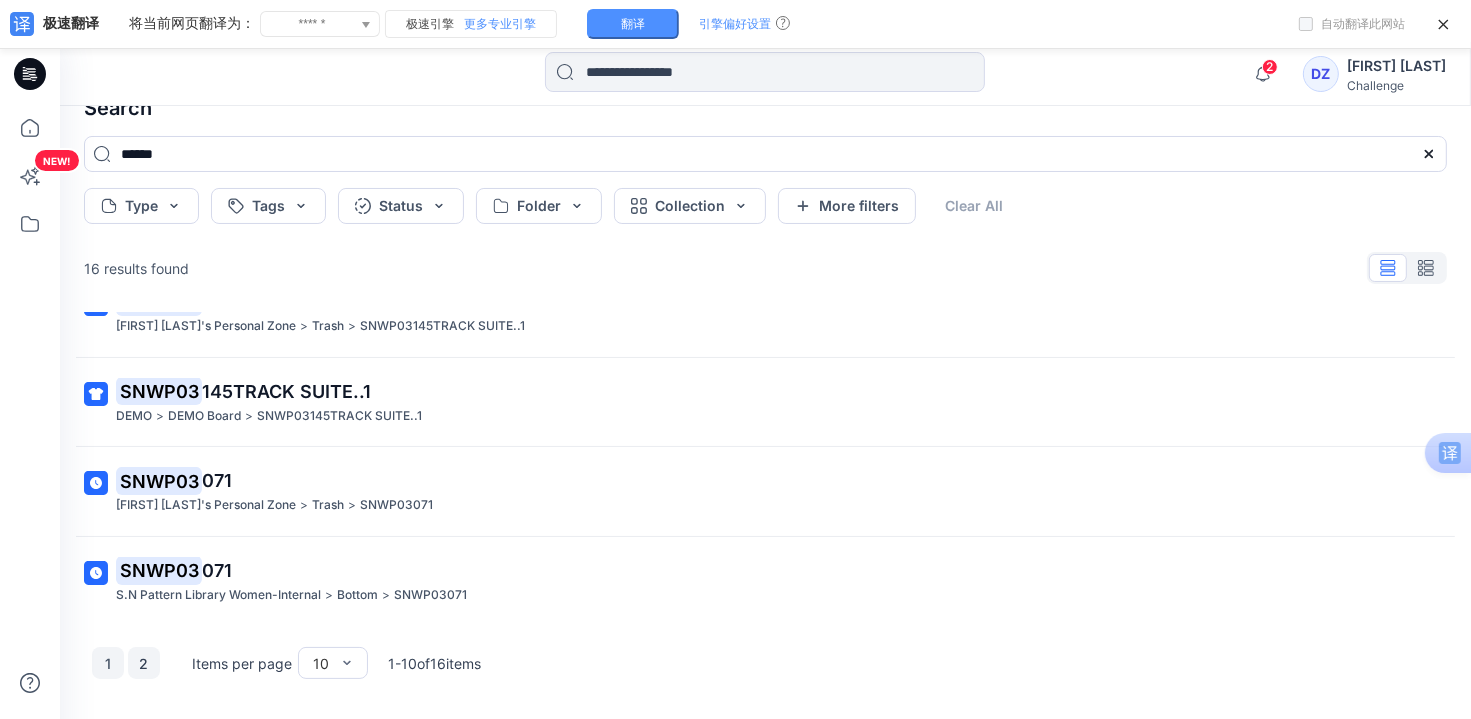 click on "2" at bounding box center [144, 663] 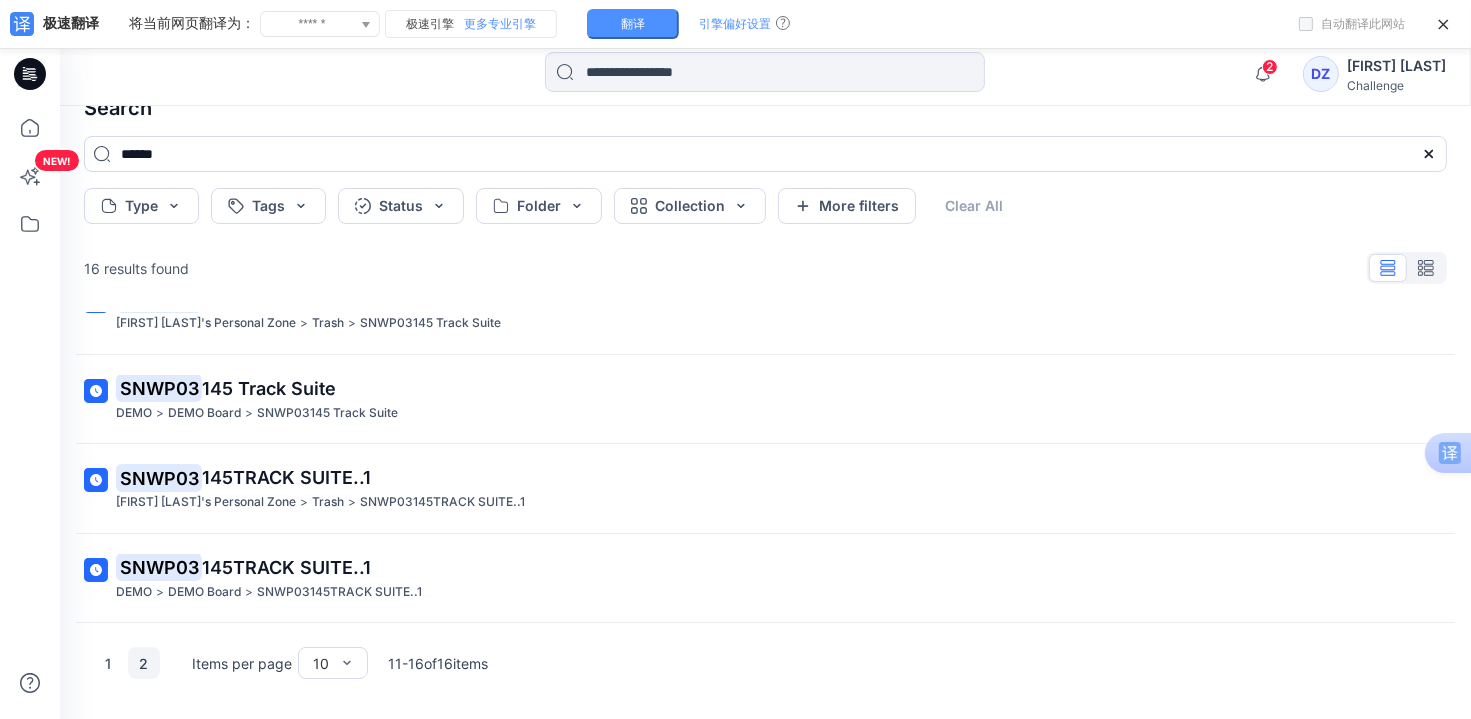 scroll, scrollTop: 224, scrollLeft: 0, axis: vertical 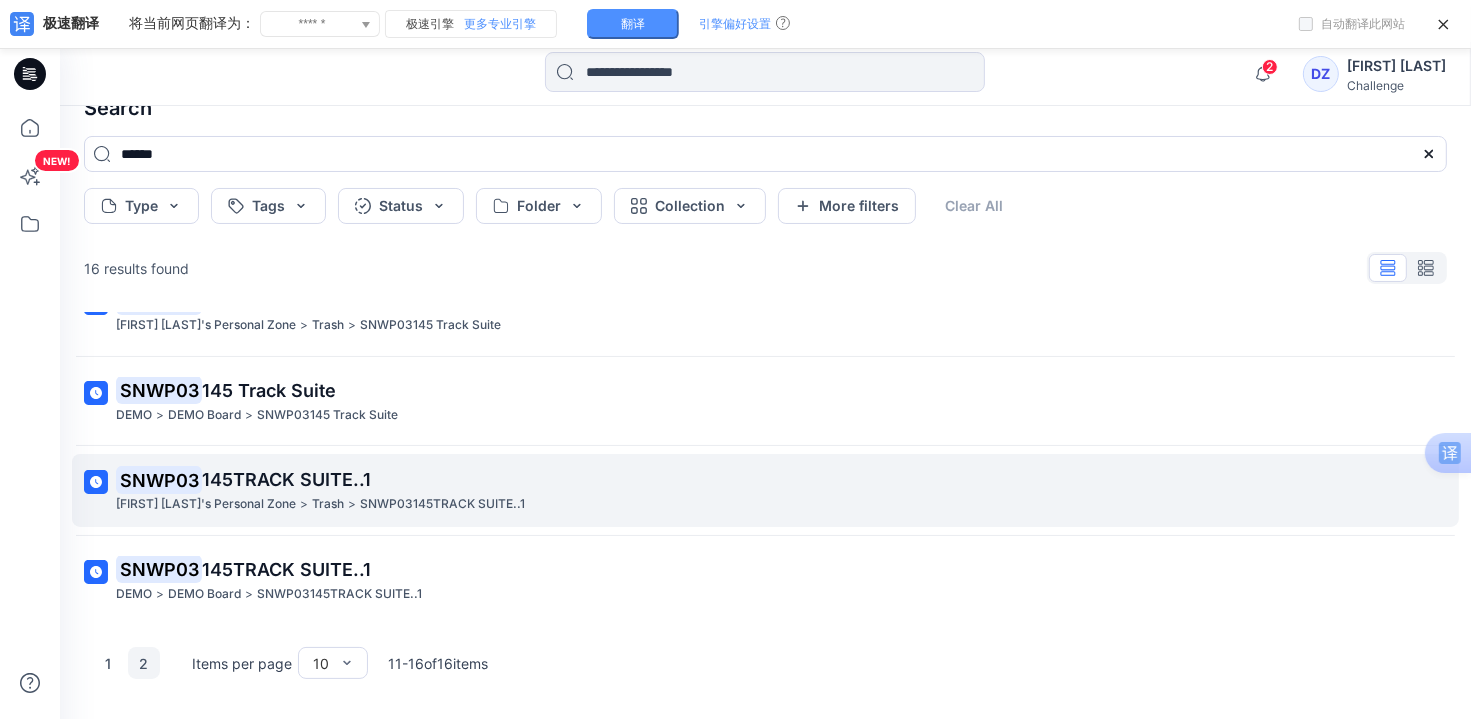 click on "145TRACK  SUITE..1" at bounding box center (286, 479) 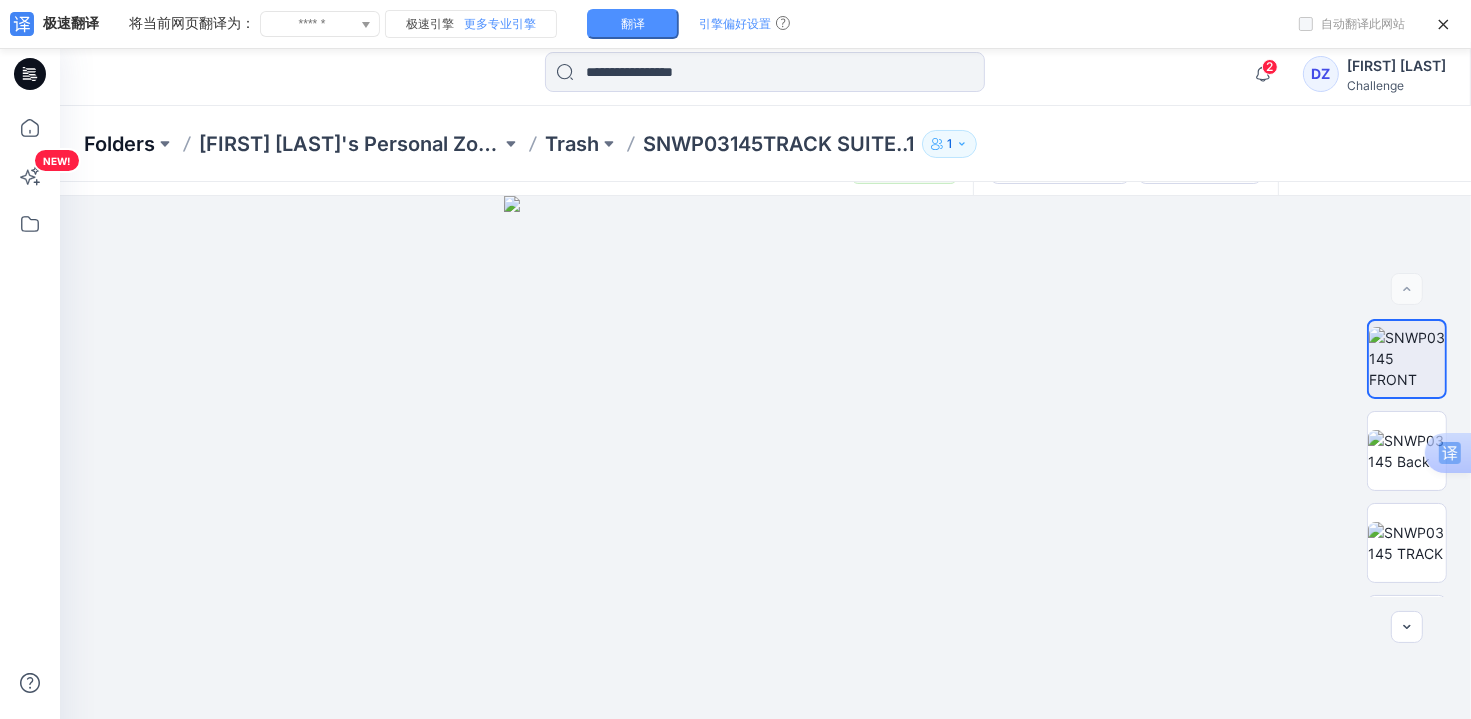 click on "Folders" at bounding box center (119, 144) 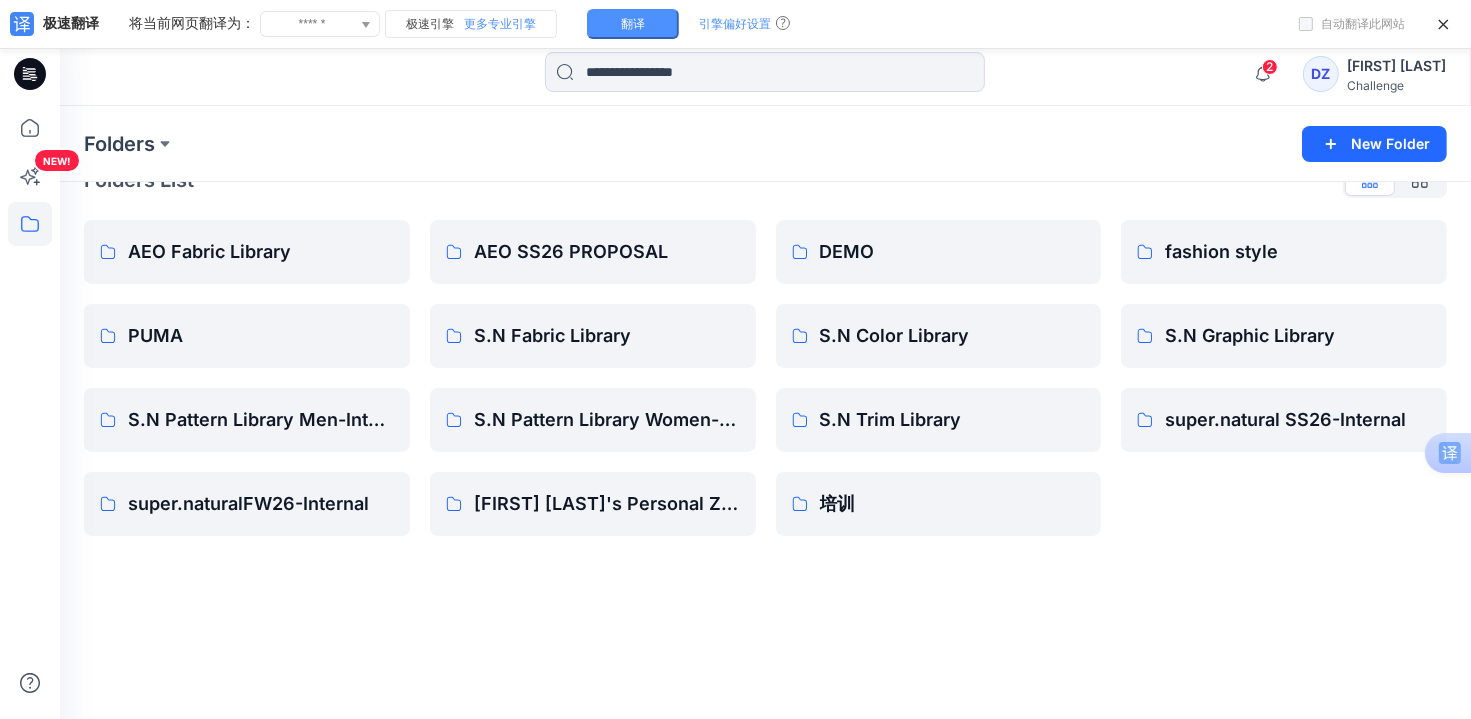 click on "Challenge" at bounding box center (1396, 85) 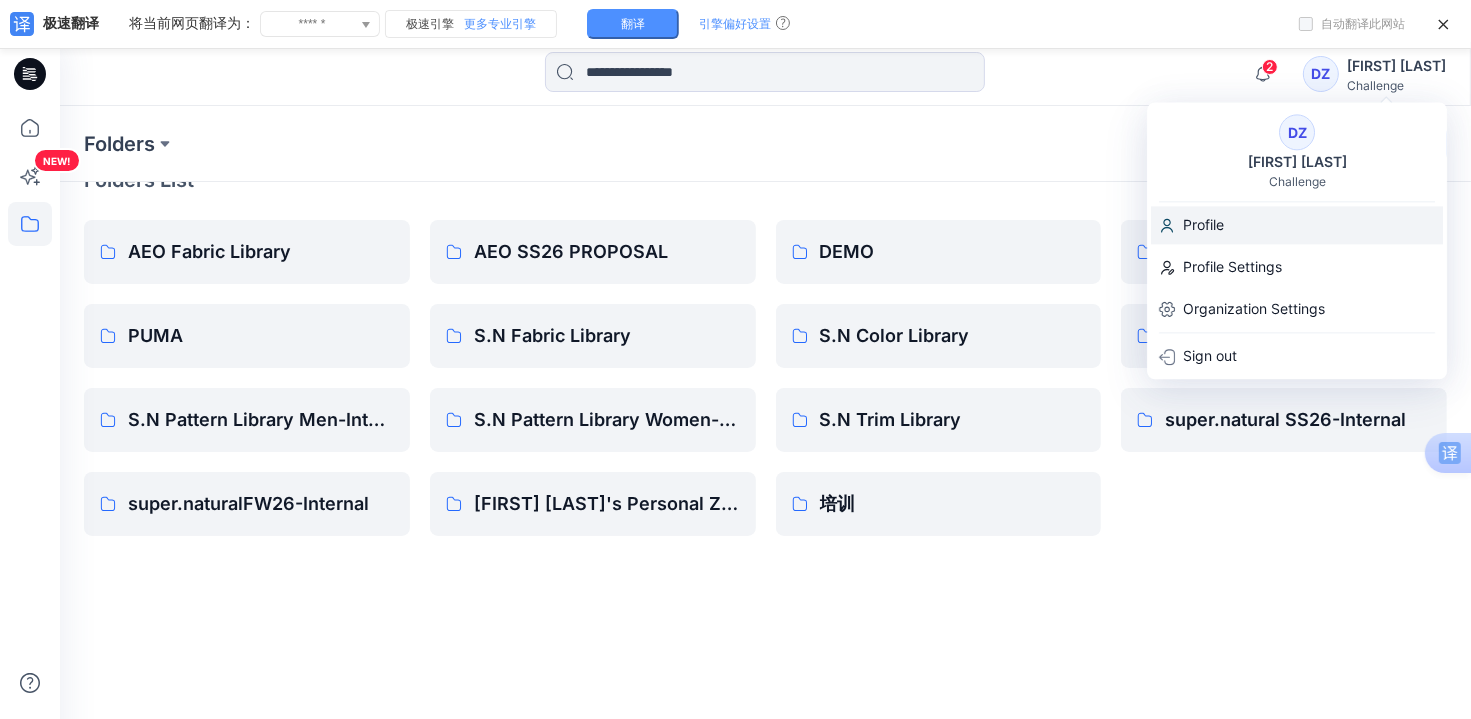 click on "Profile" at bounding box center [1203, 225] 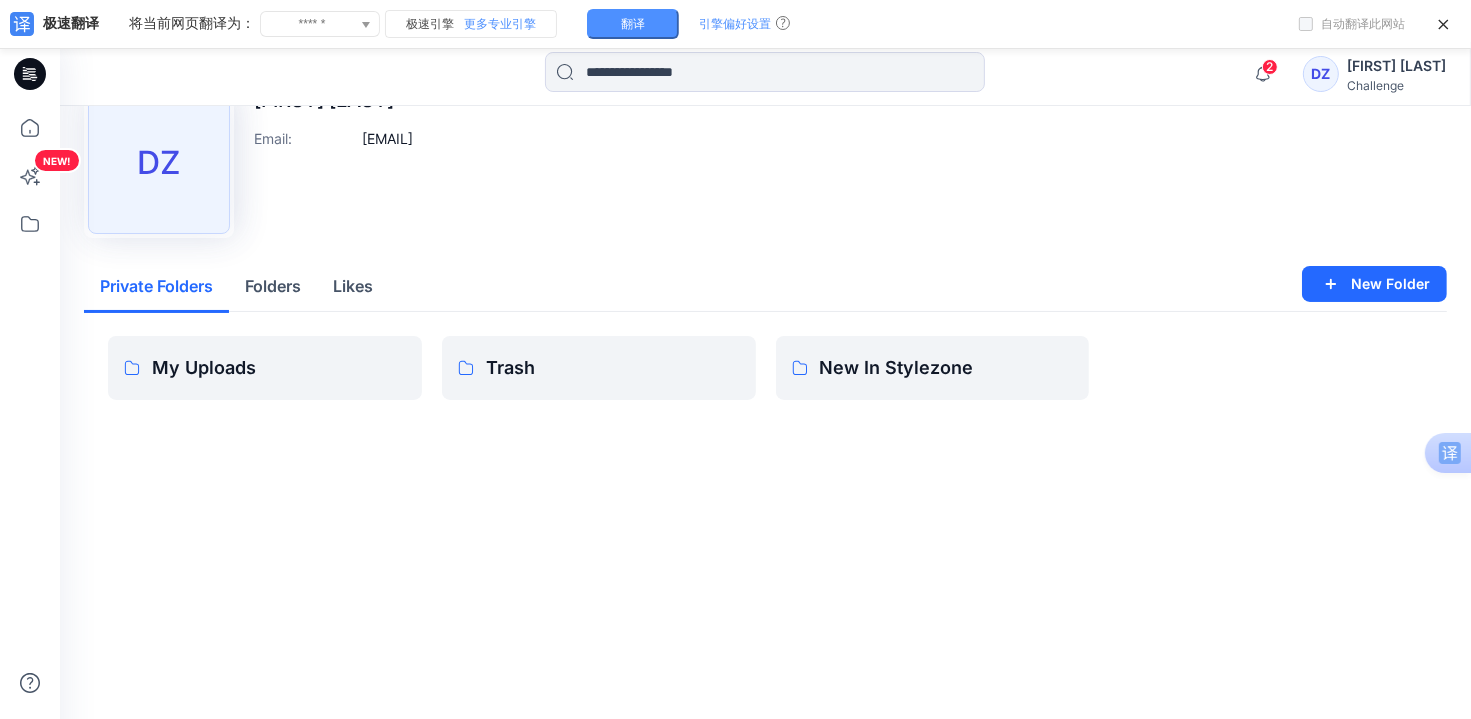 click on "Folders" at bounding box center [273, 287] 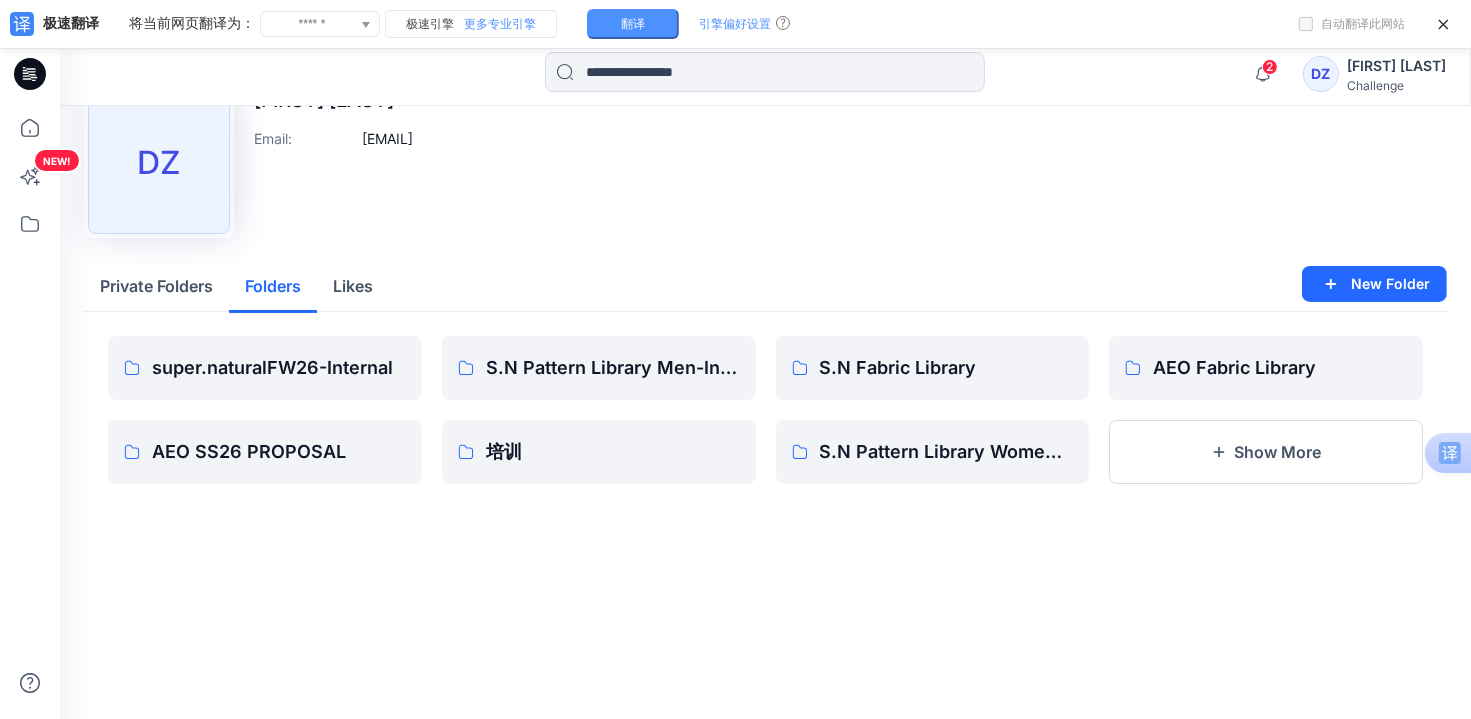 click on "Private Folders" at bounding box center (156, 287) 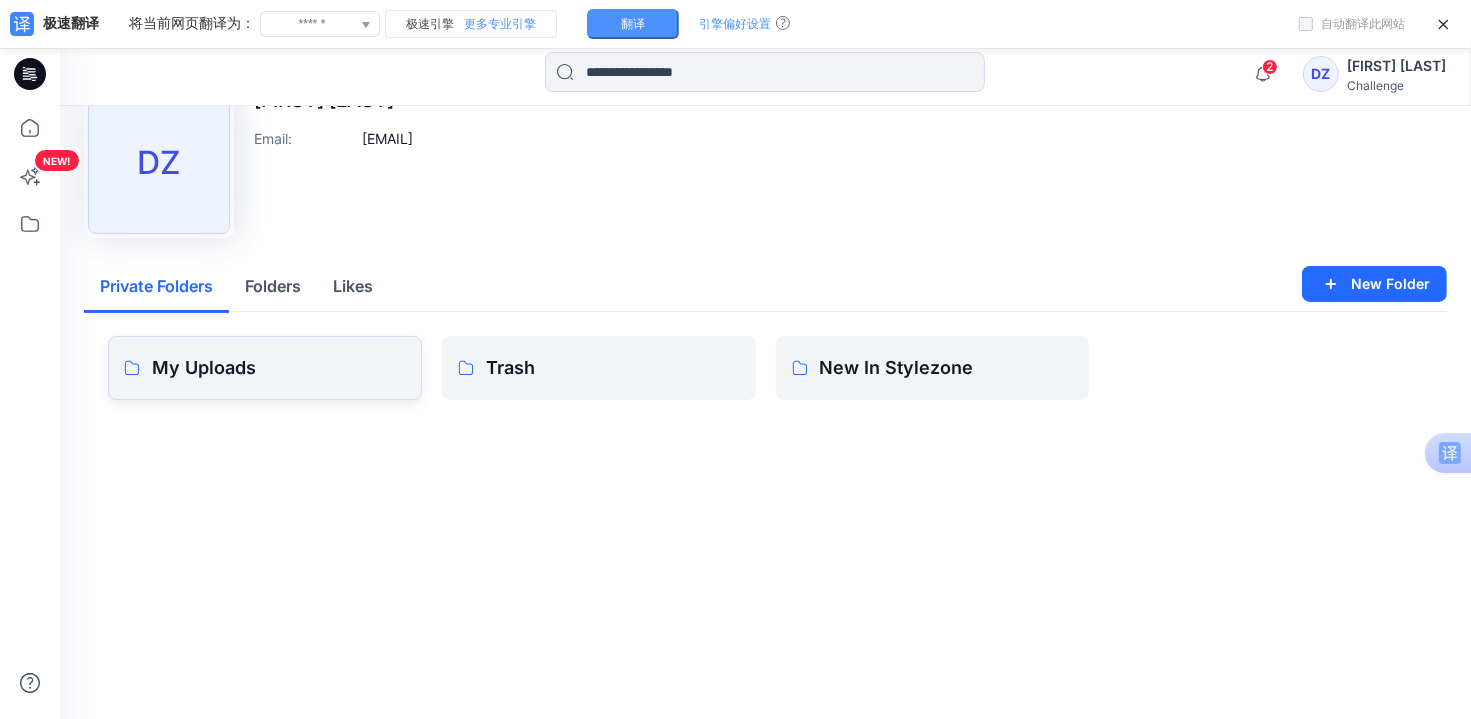 click on "My Uploads" at bounding box center (279, 368) 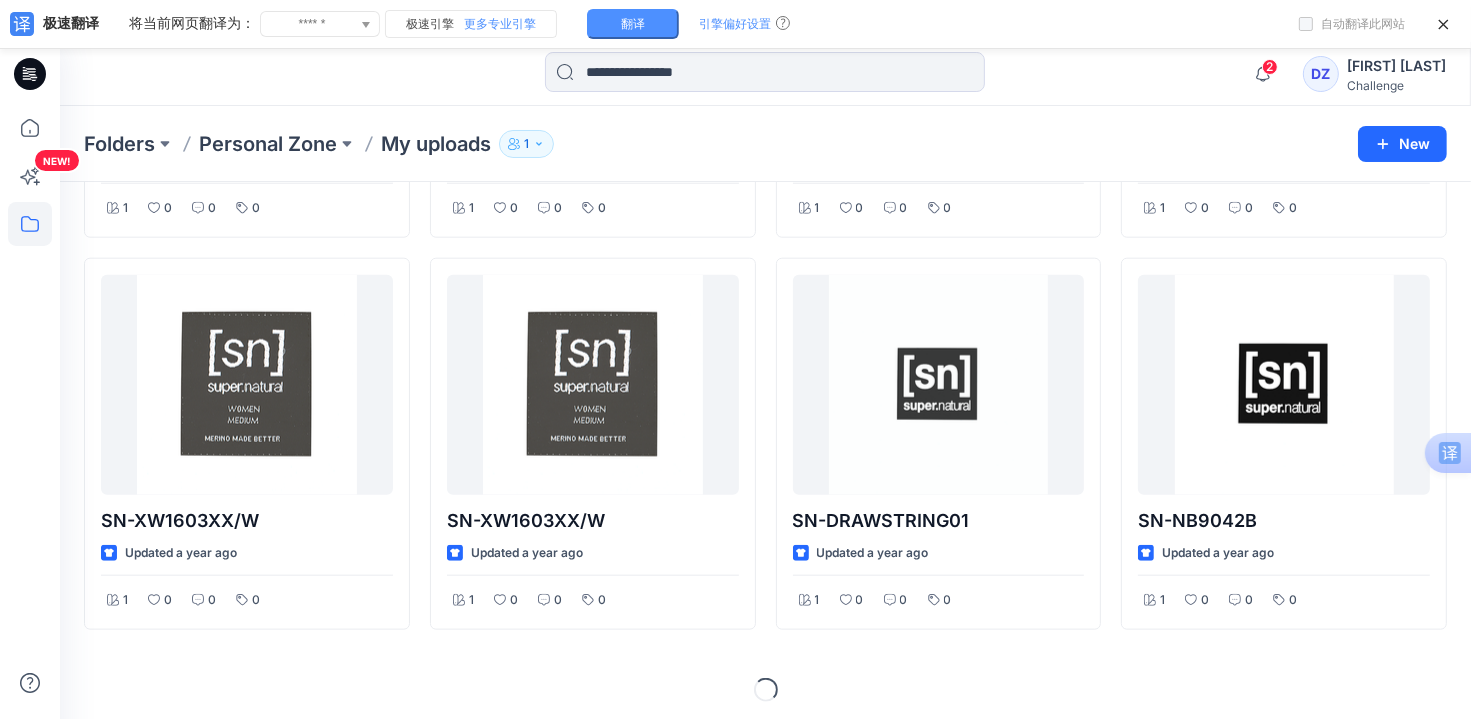 scroll, scrollTop: 1971, scrollLeft: 0, axis: vertical 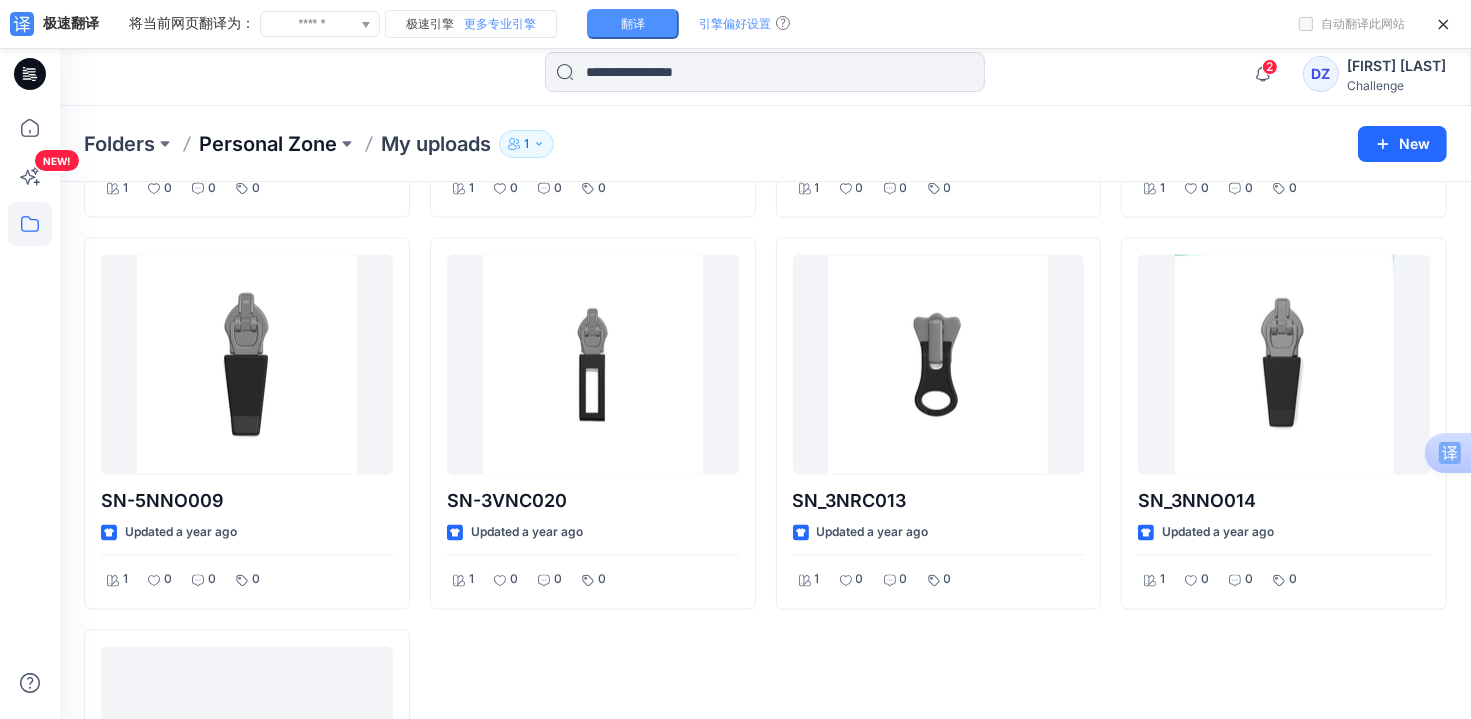 click on "Personal Zone" at bounding box center (268, 144) 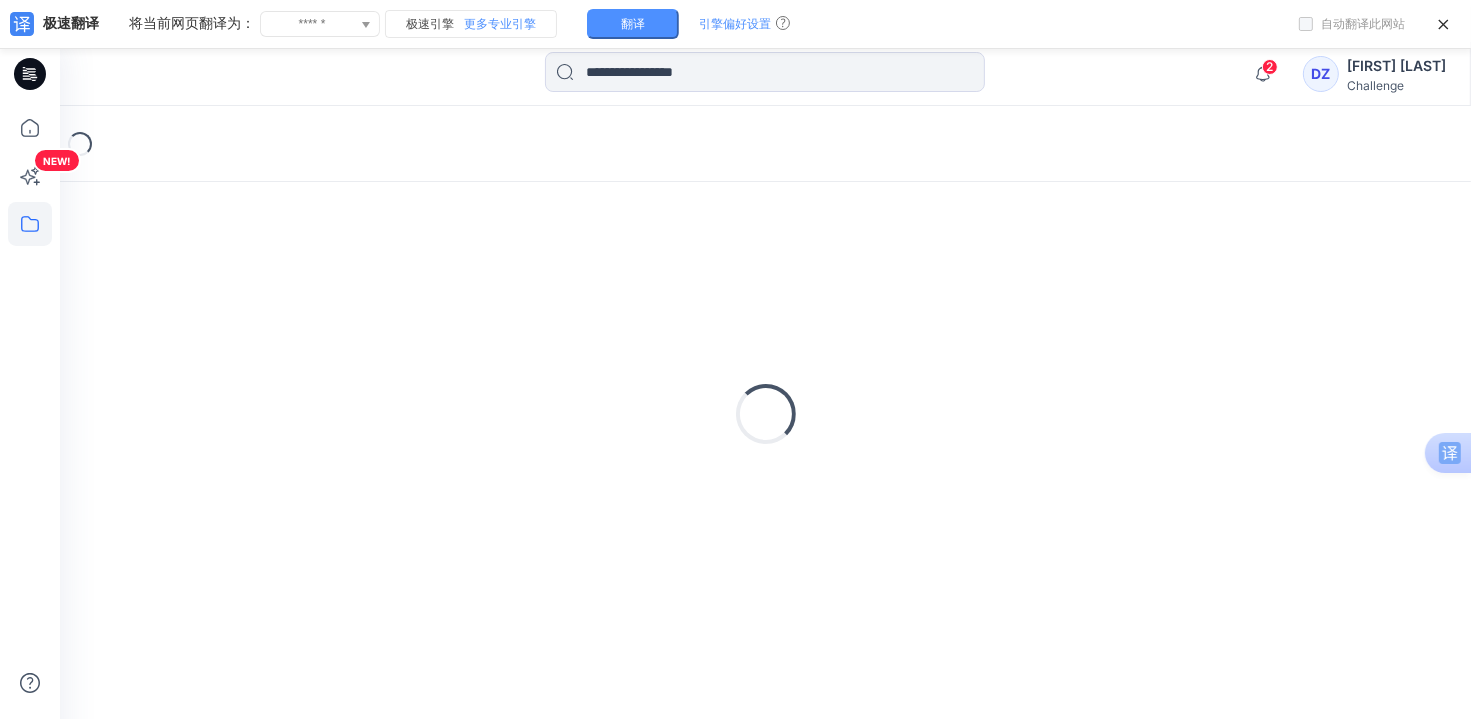 scroll, scrollTop: 42, scrollLeft: 0, axis: vertical 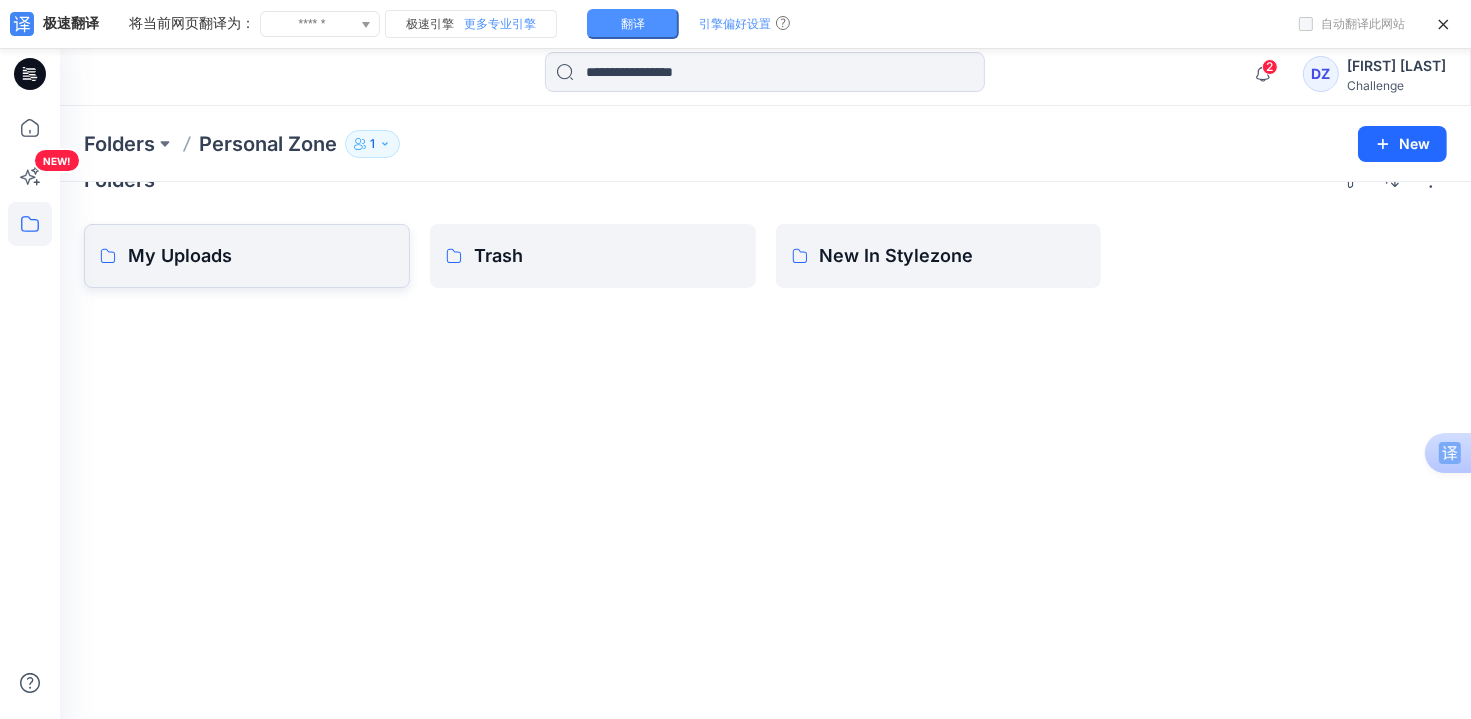 click on "My Uploads" at bounding box center (261, 256) 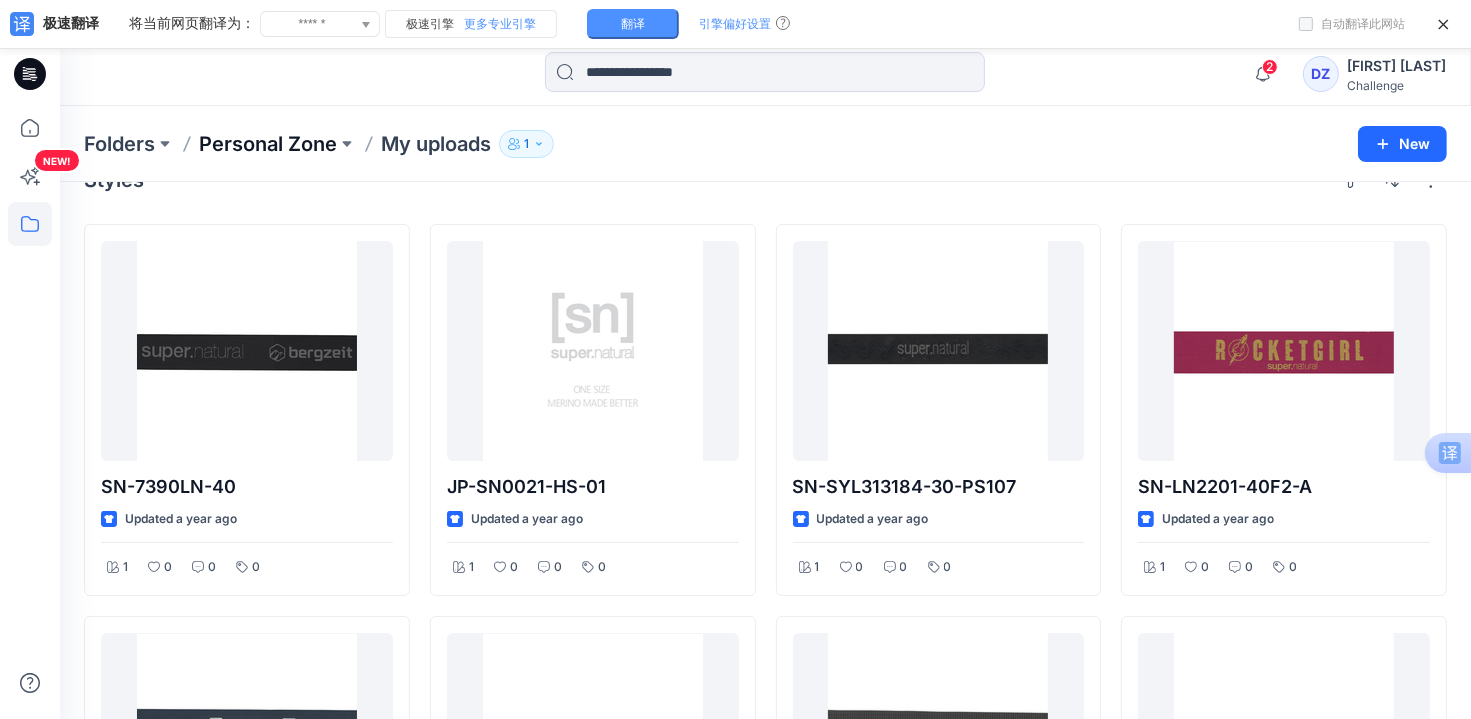 click on "Personal Zone" at bounding box center [268, 144] 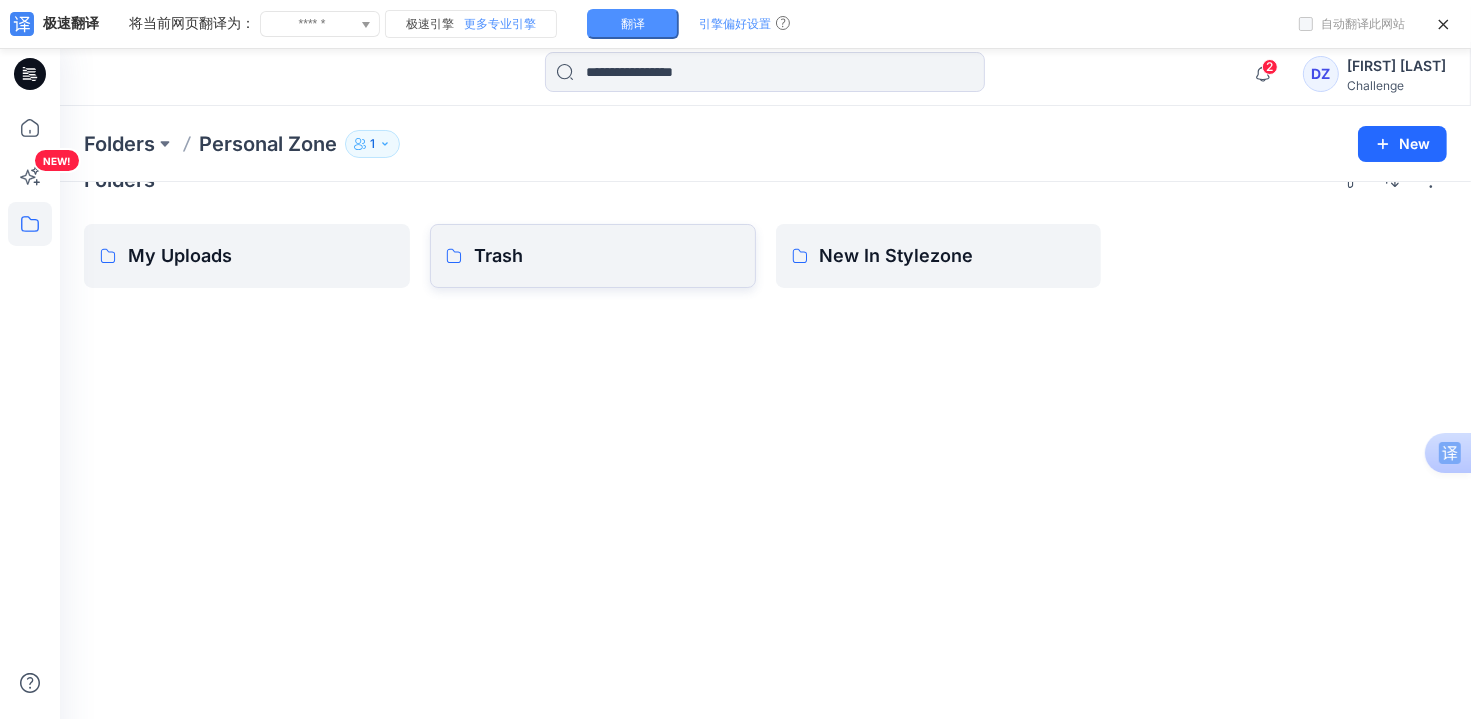 click on "Trash" at bounding box center [593, 256] 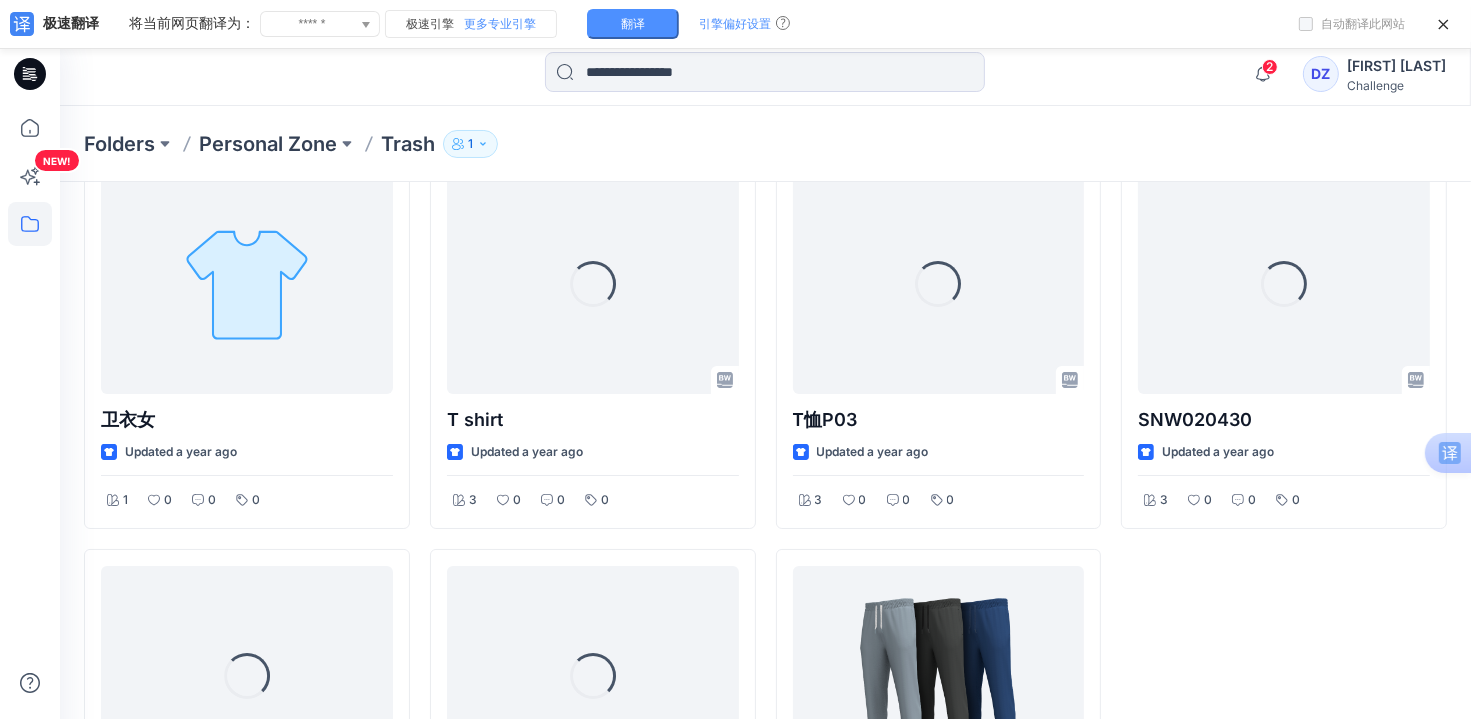 scroll, scrollTop: 7149, scrollLeft: 0, axis: vertical 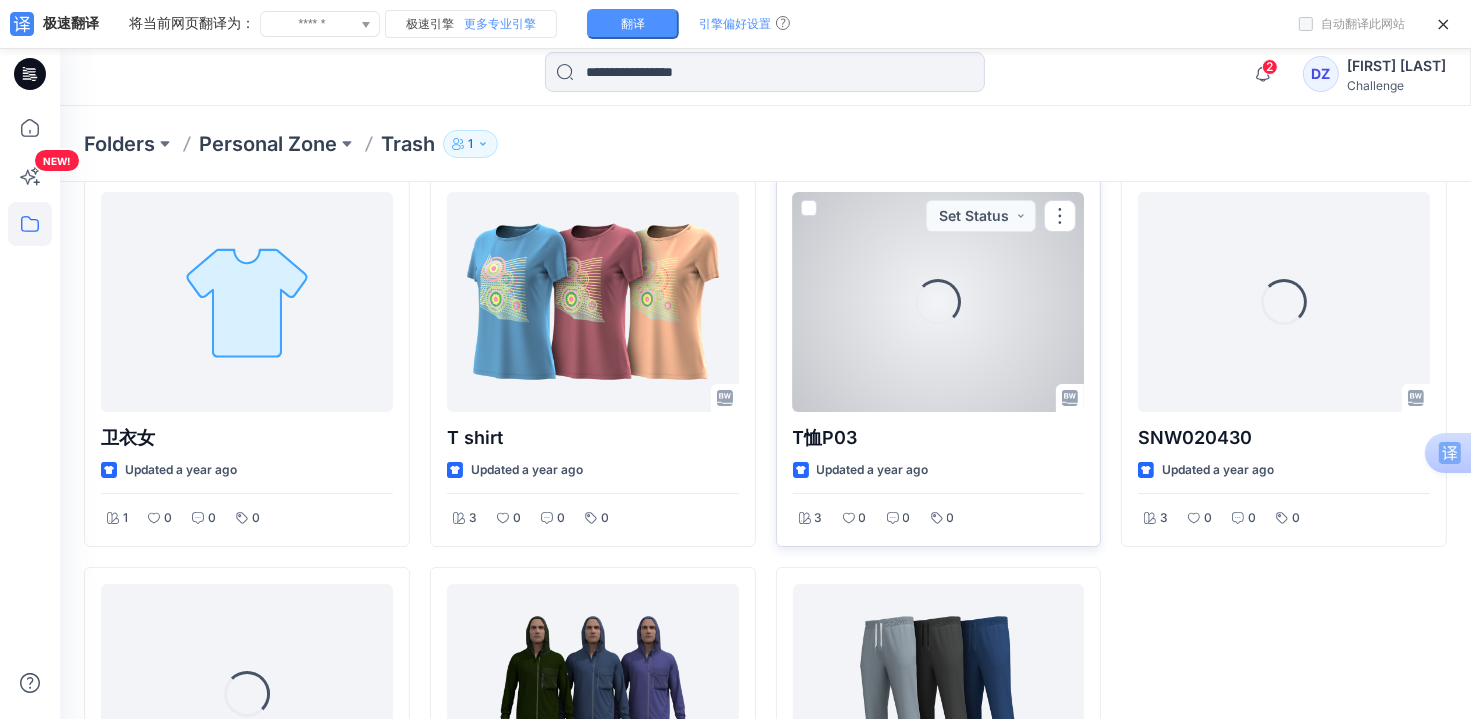 click on "Loading..." at bounding box center [939, 302] 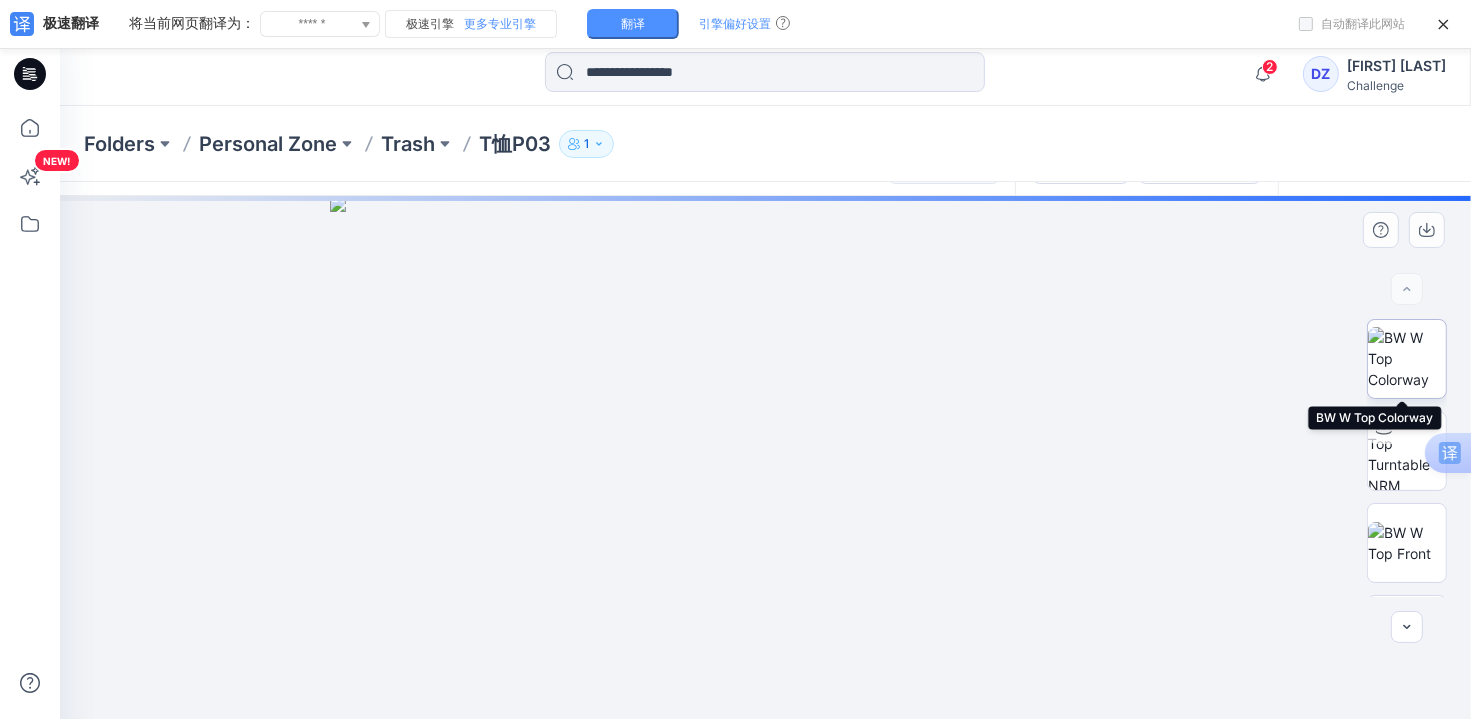 click at bounding box center [1407, 358] 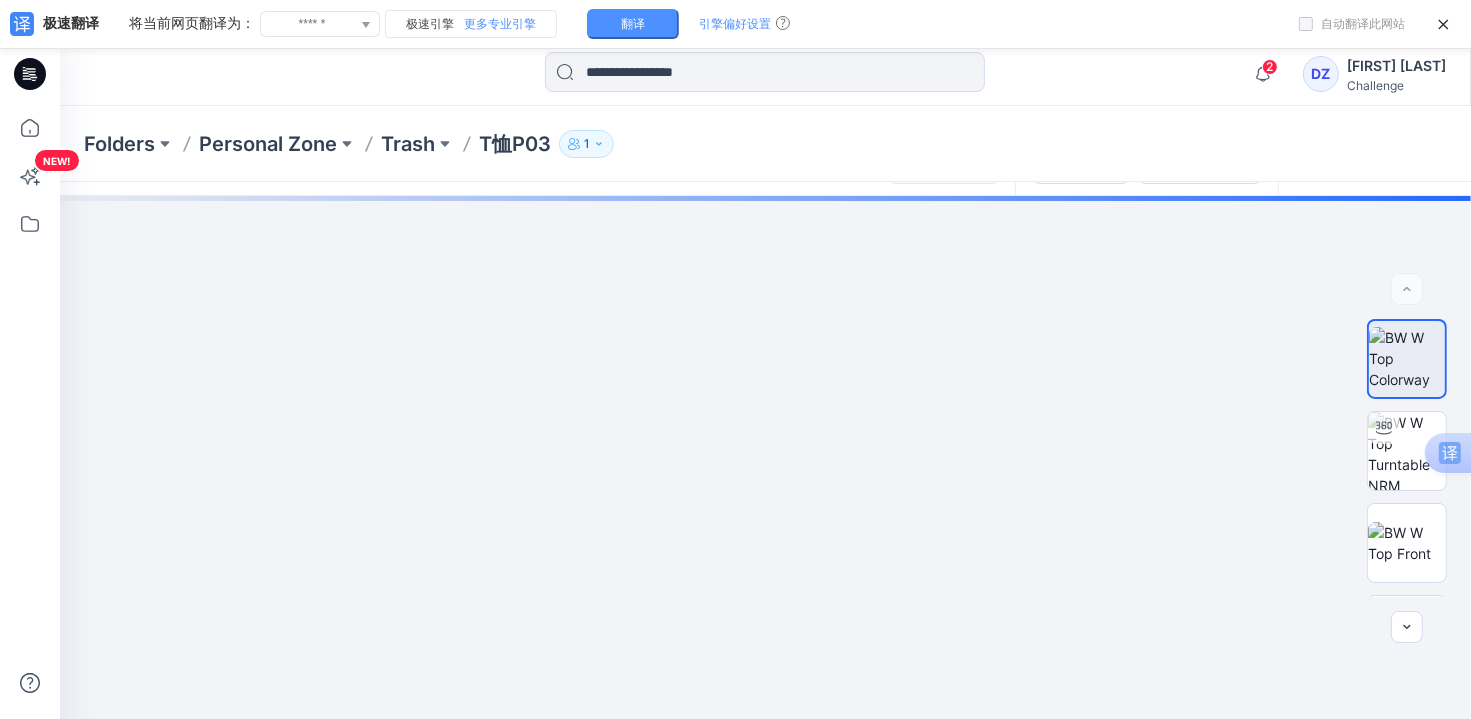click on "Folders Personal Zone Trash T恤P03 1" at bounding box center (765, 144) 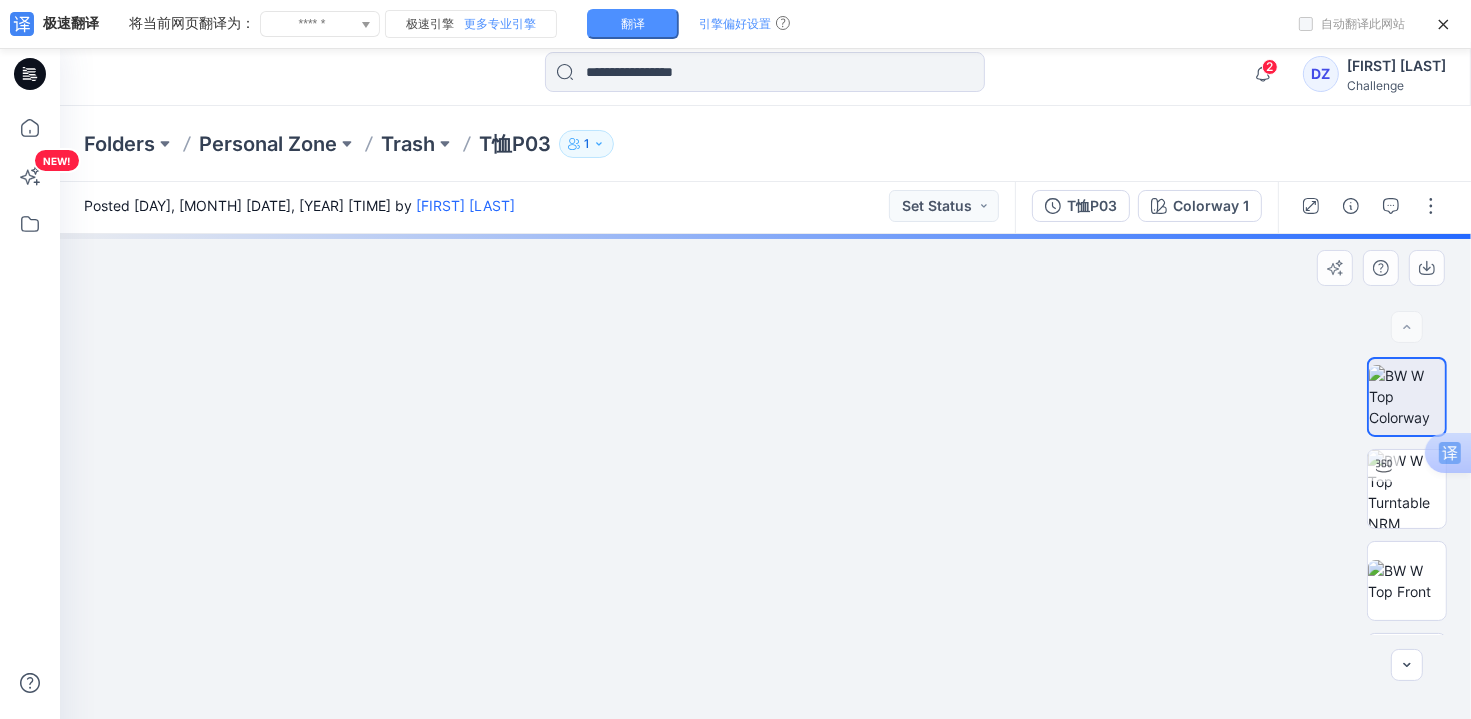 scroll, scrollTop: 0, scrollLeft: 0, axis: both 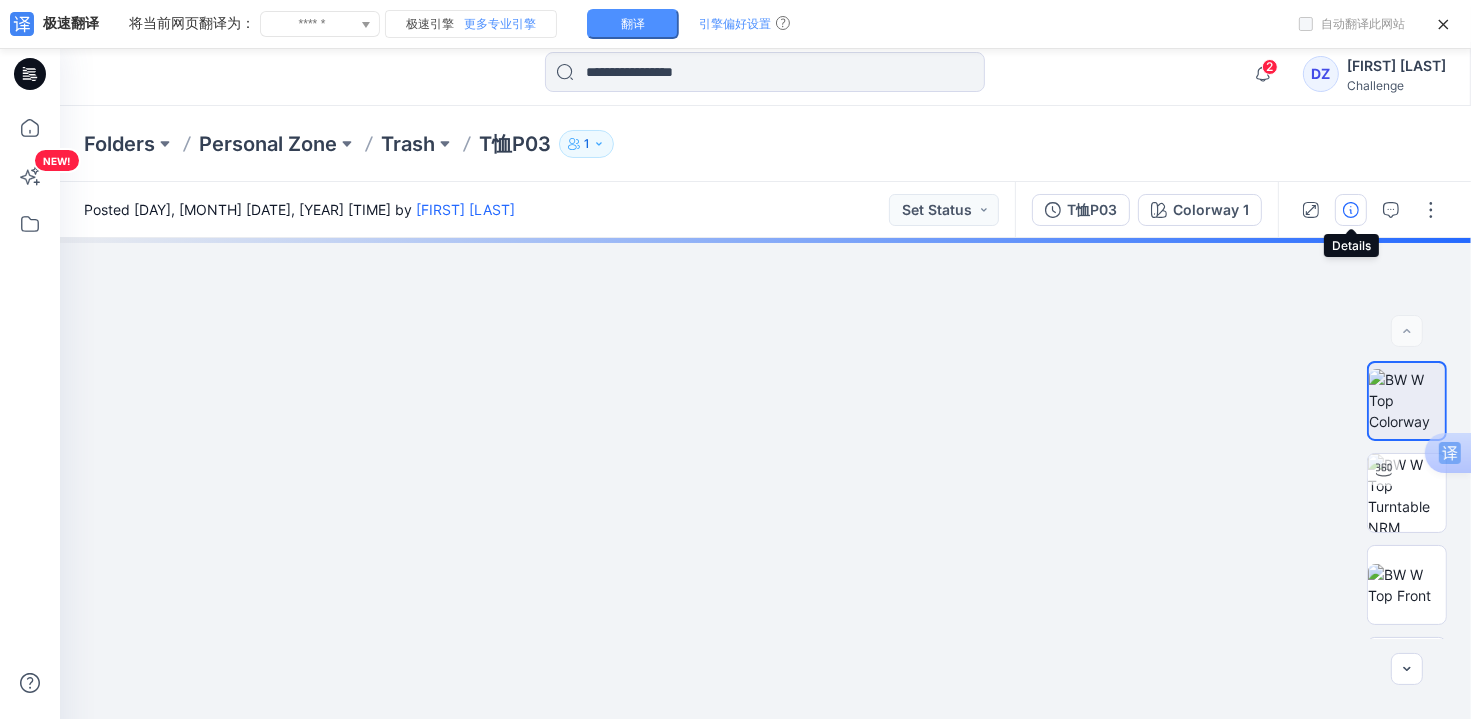 click 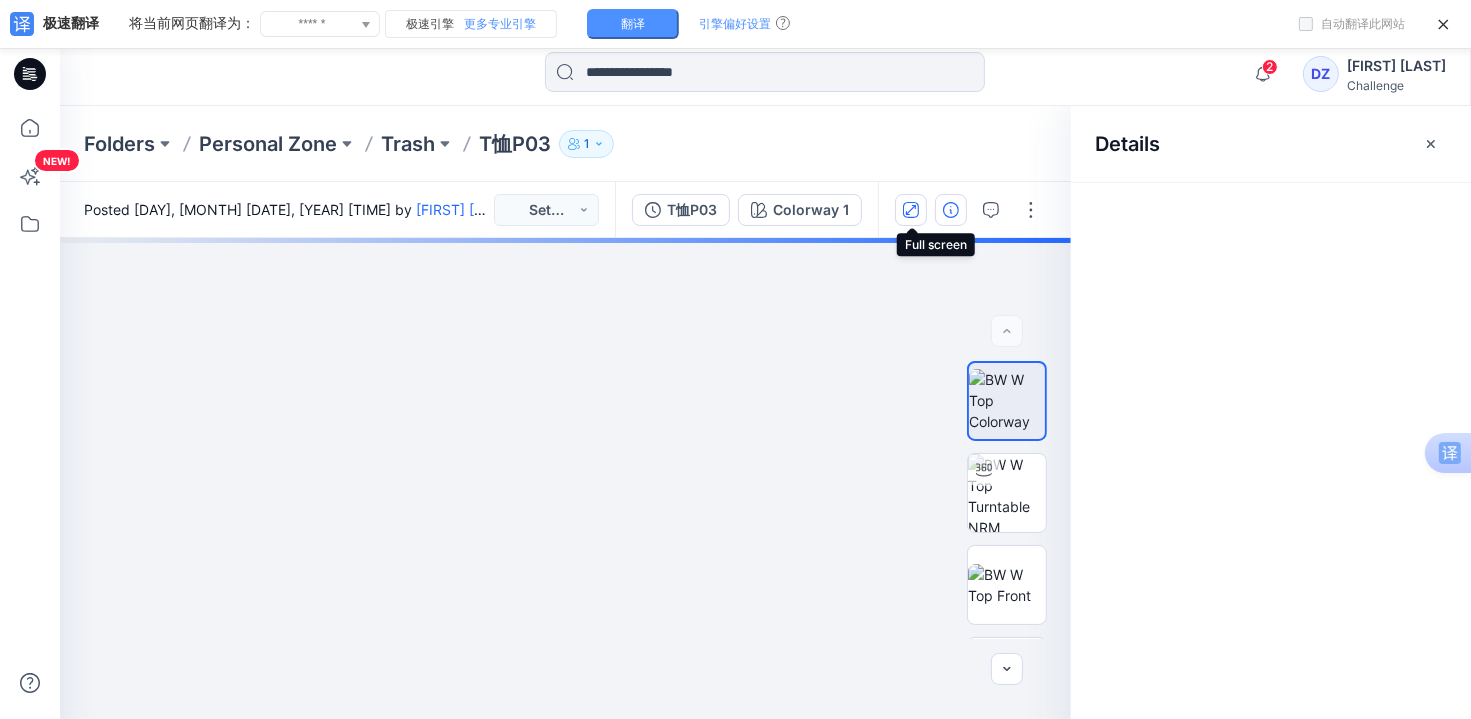click at bounding box center [911, 210] 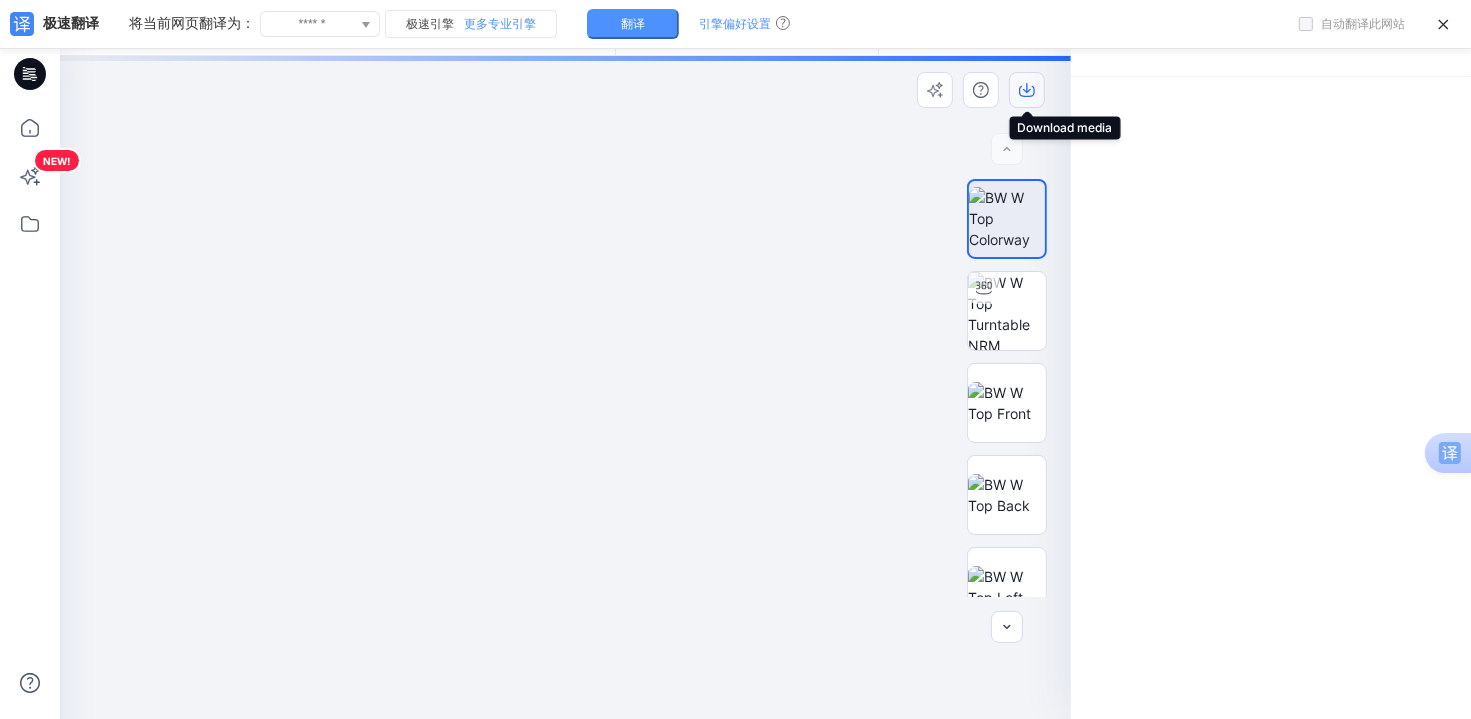 click 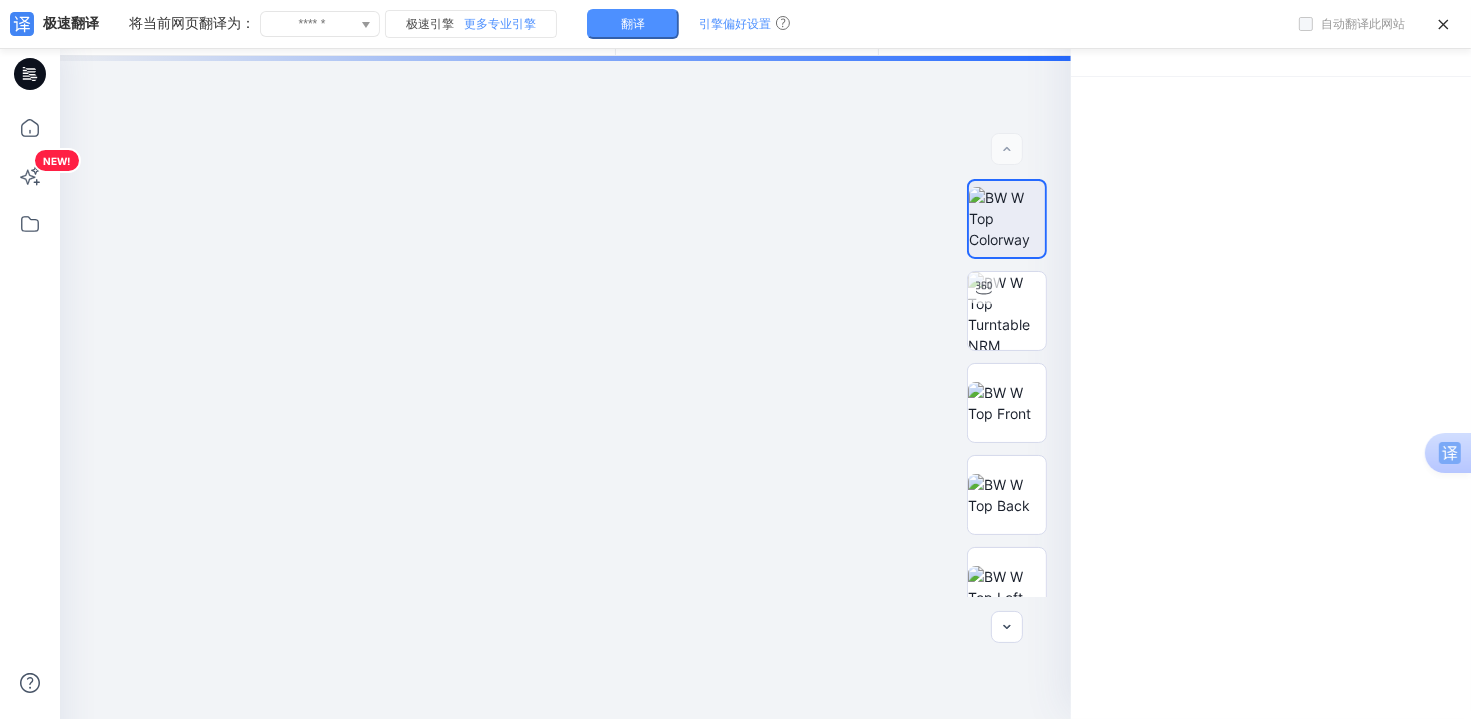 scroll, scrollTop: 0, scrollLeft: 0, axis: both 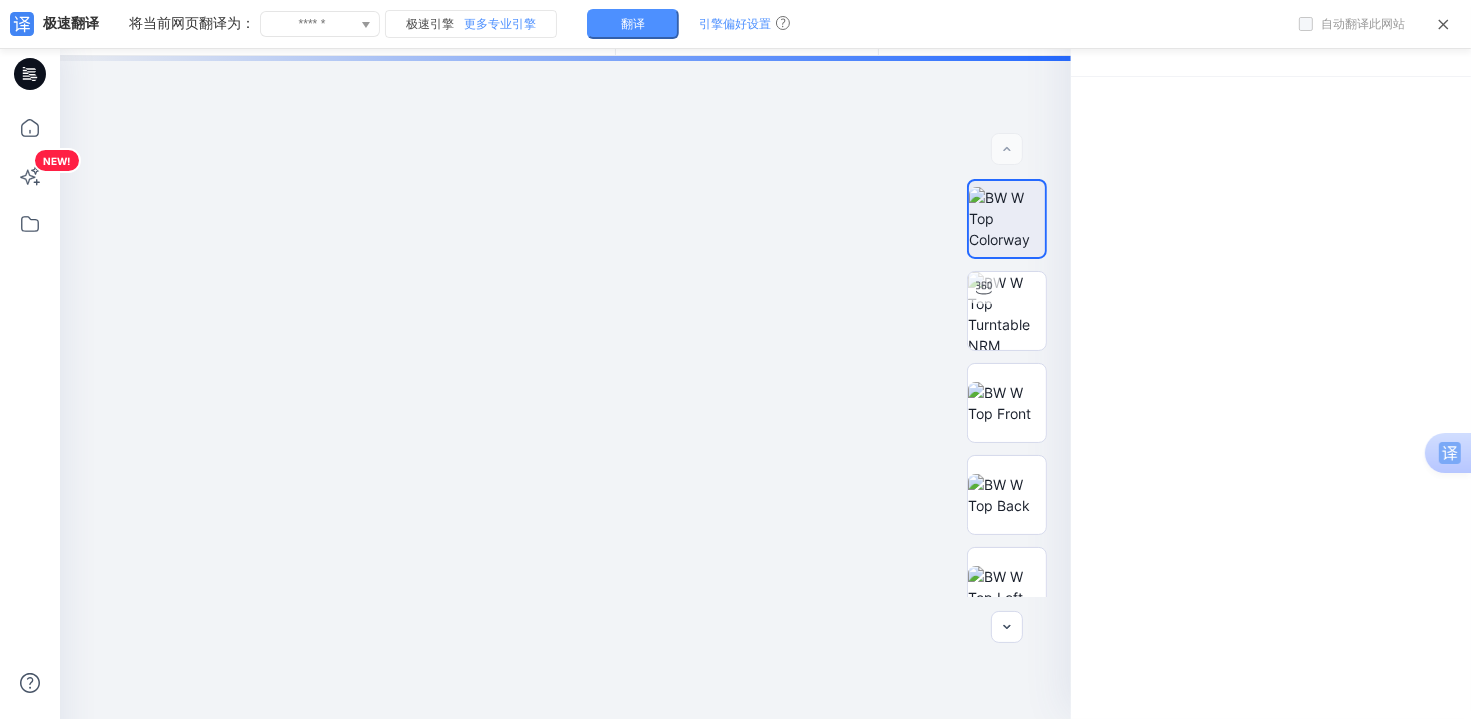 click 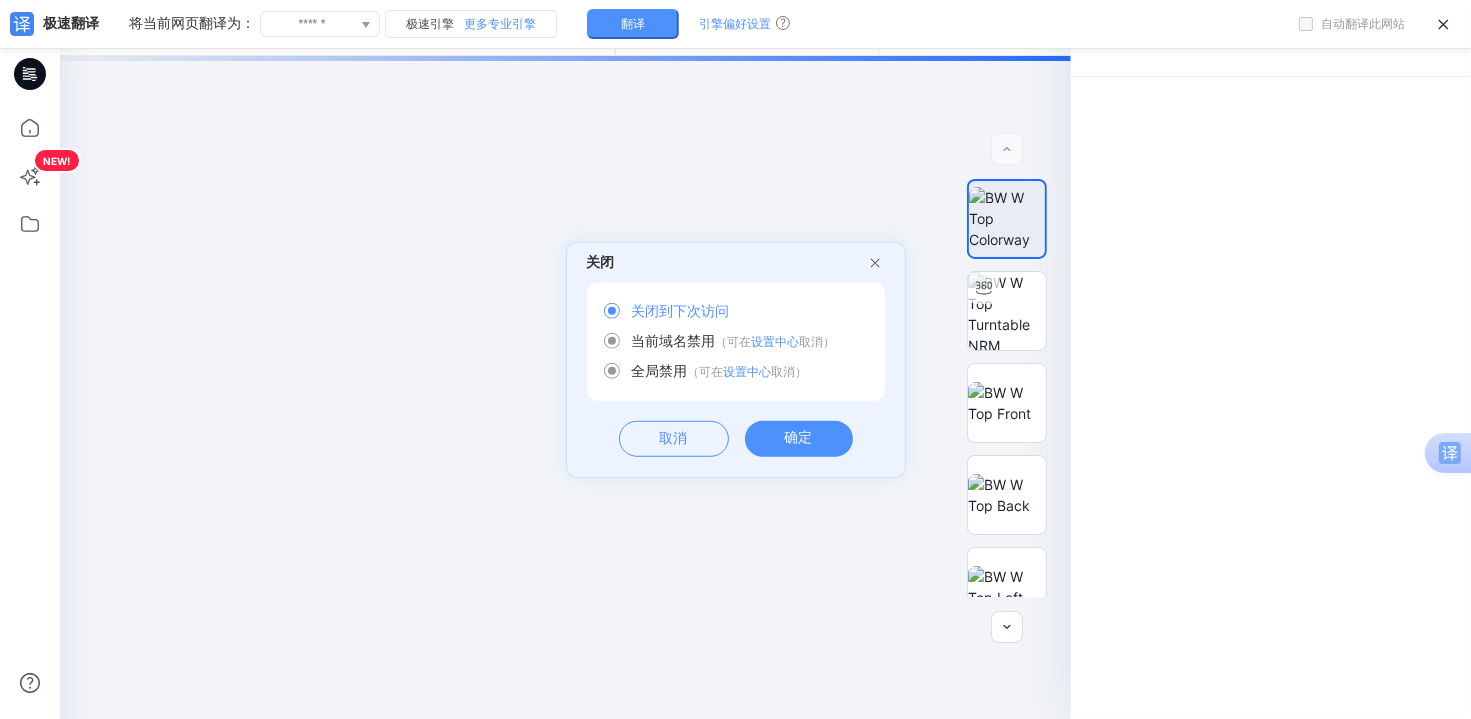 click 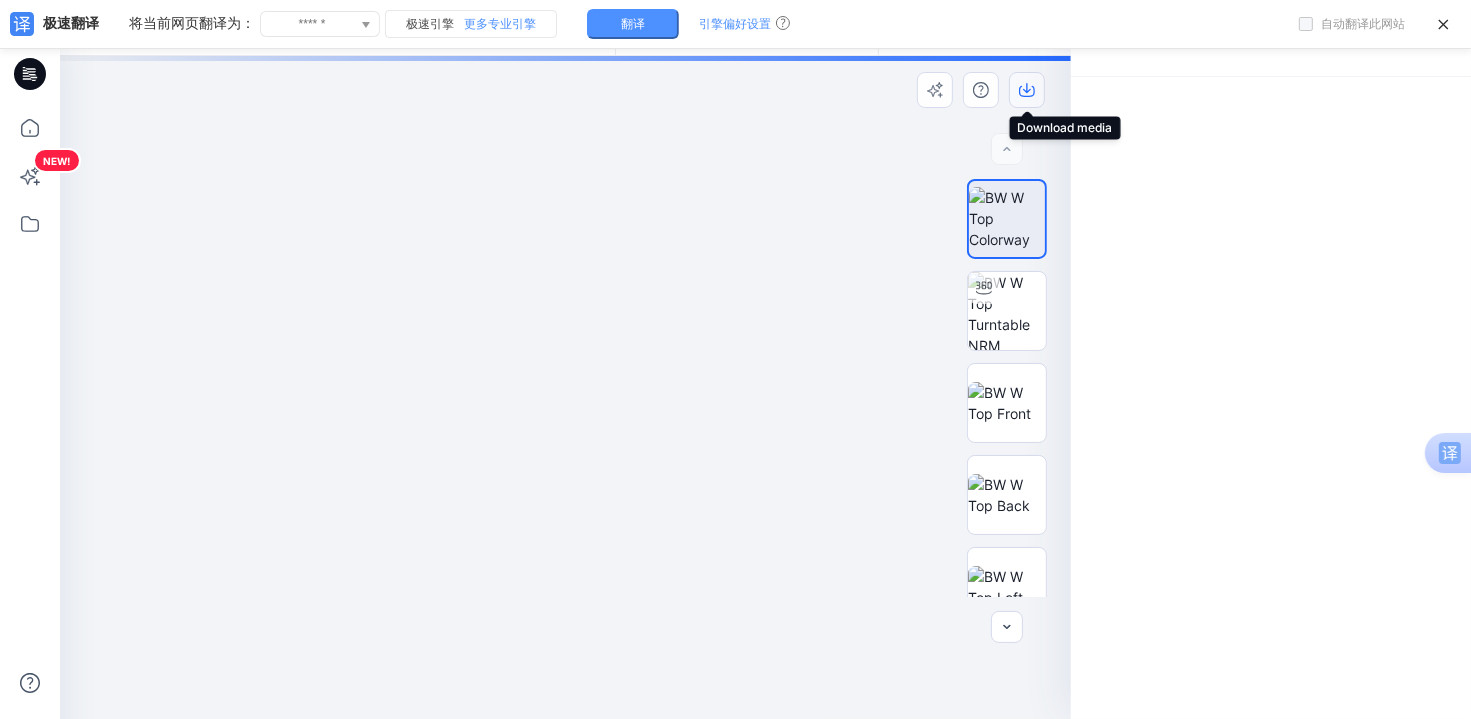 click 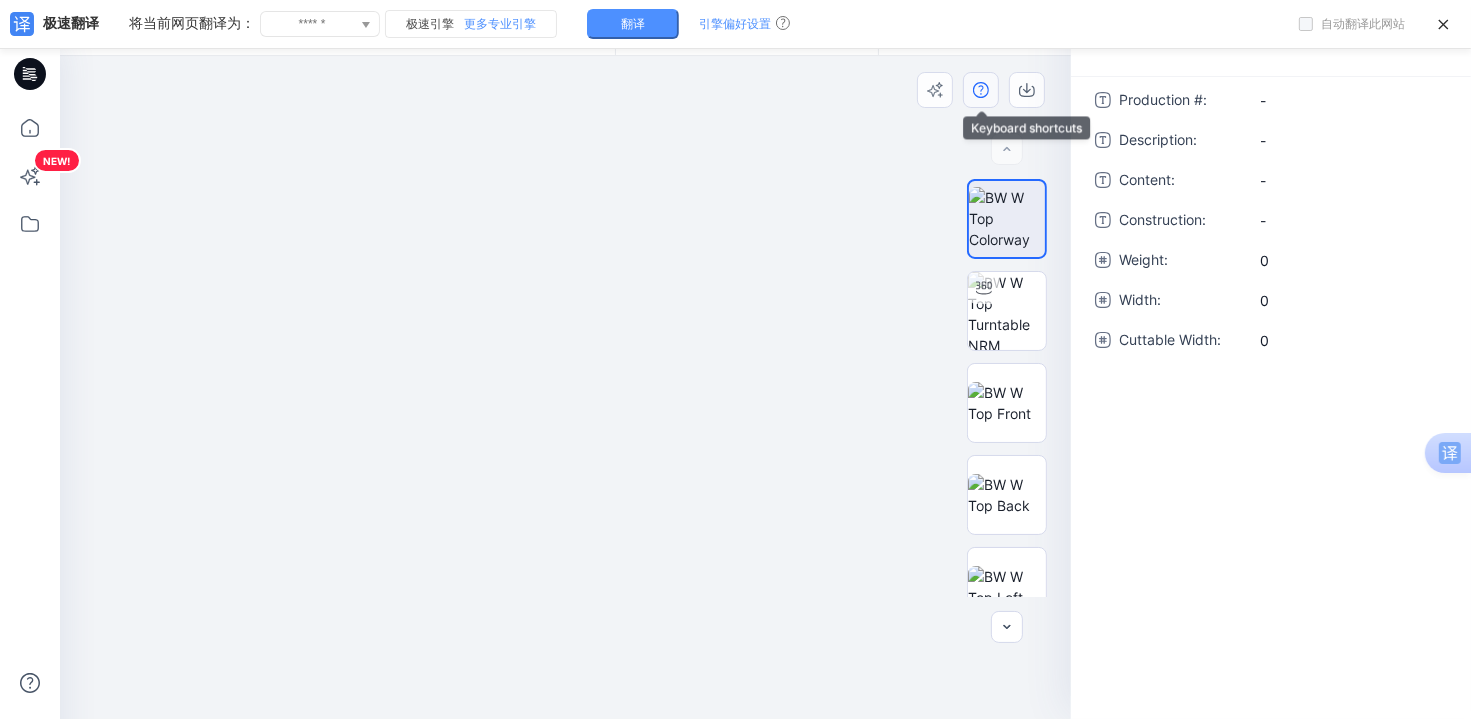 click 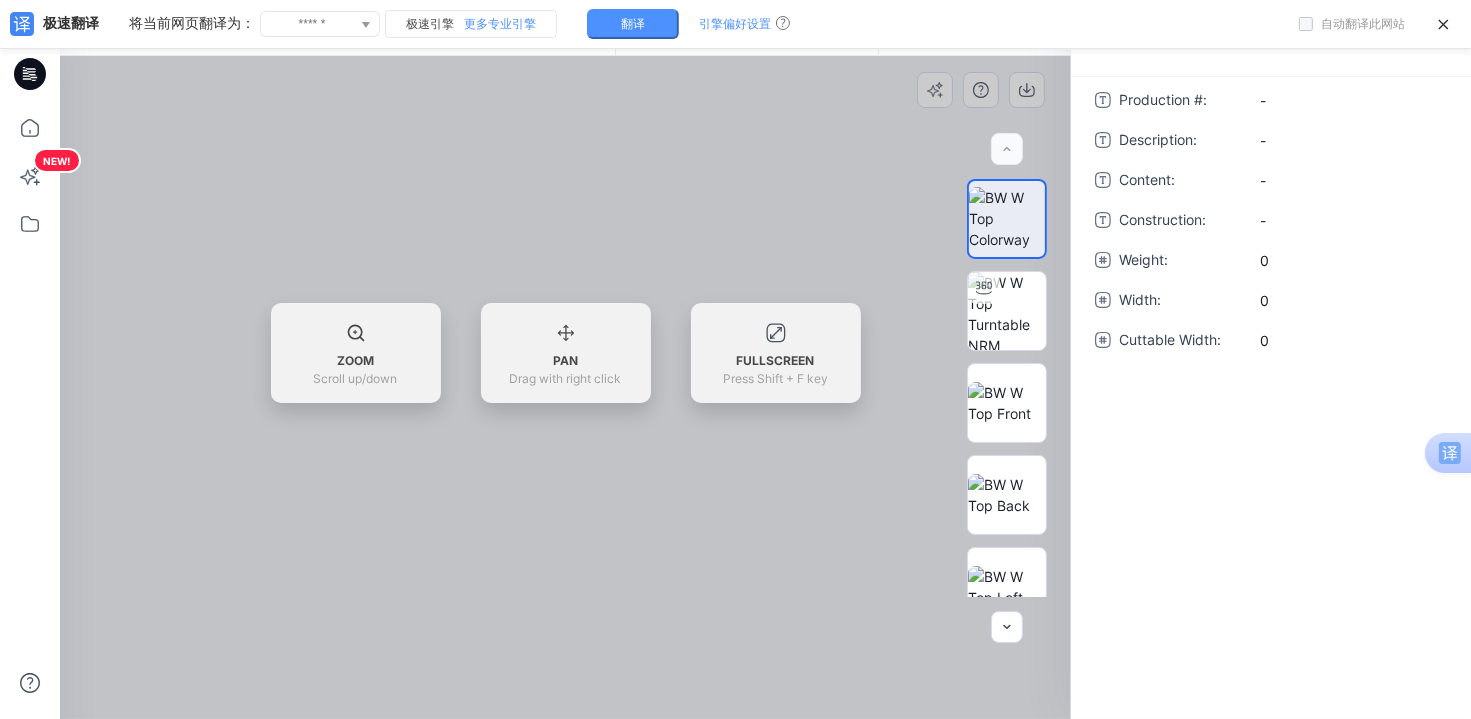 click at bounding box center (565, 387) 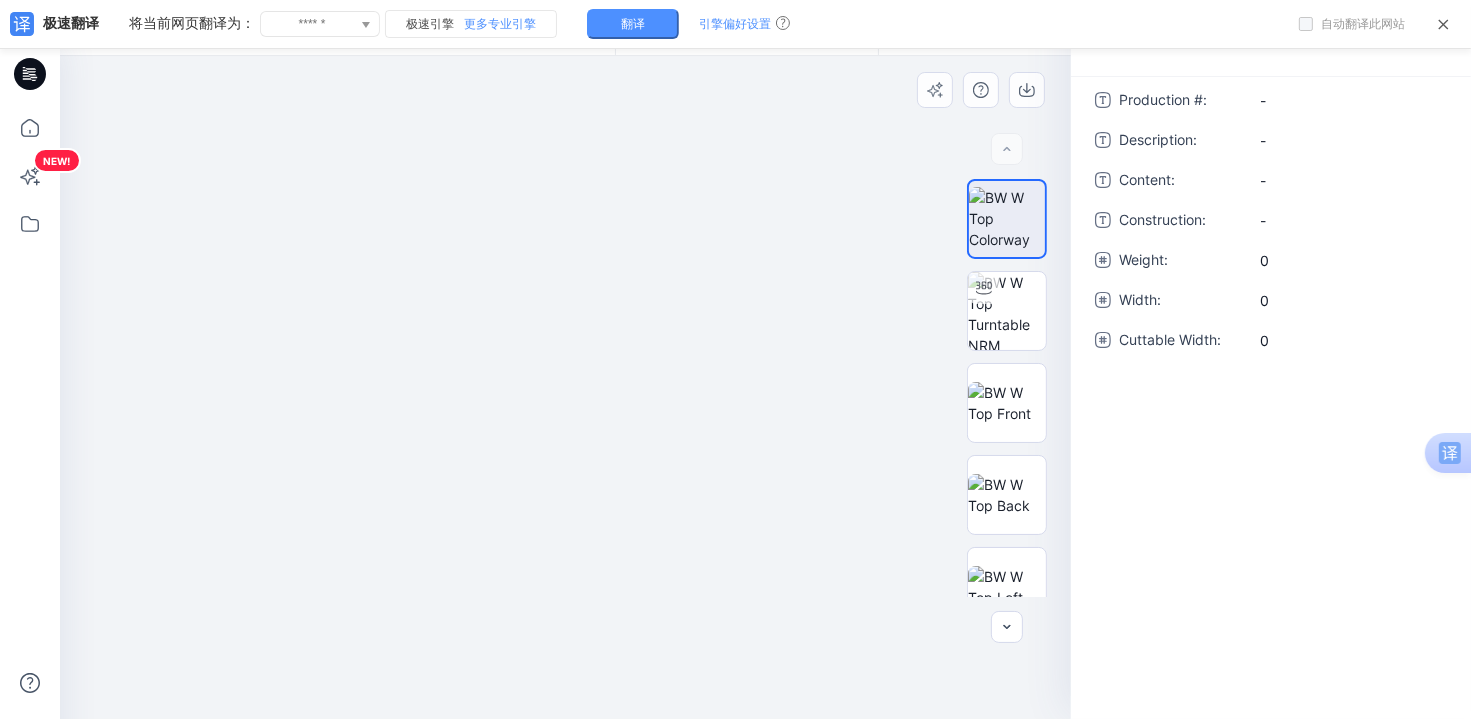 click 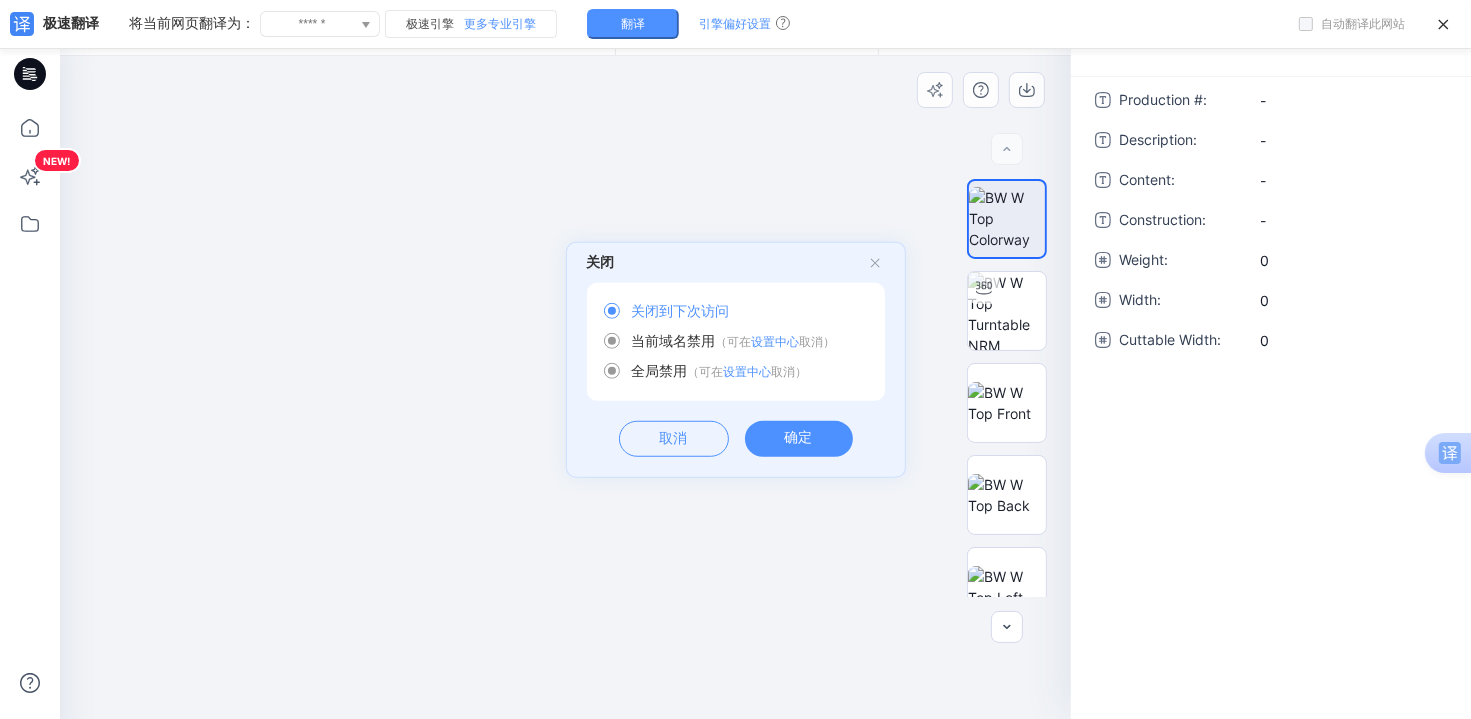 click on "取消" at bounding box center [674, 439] 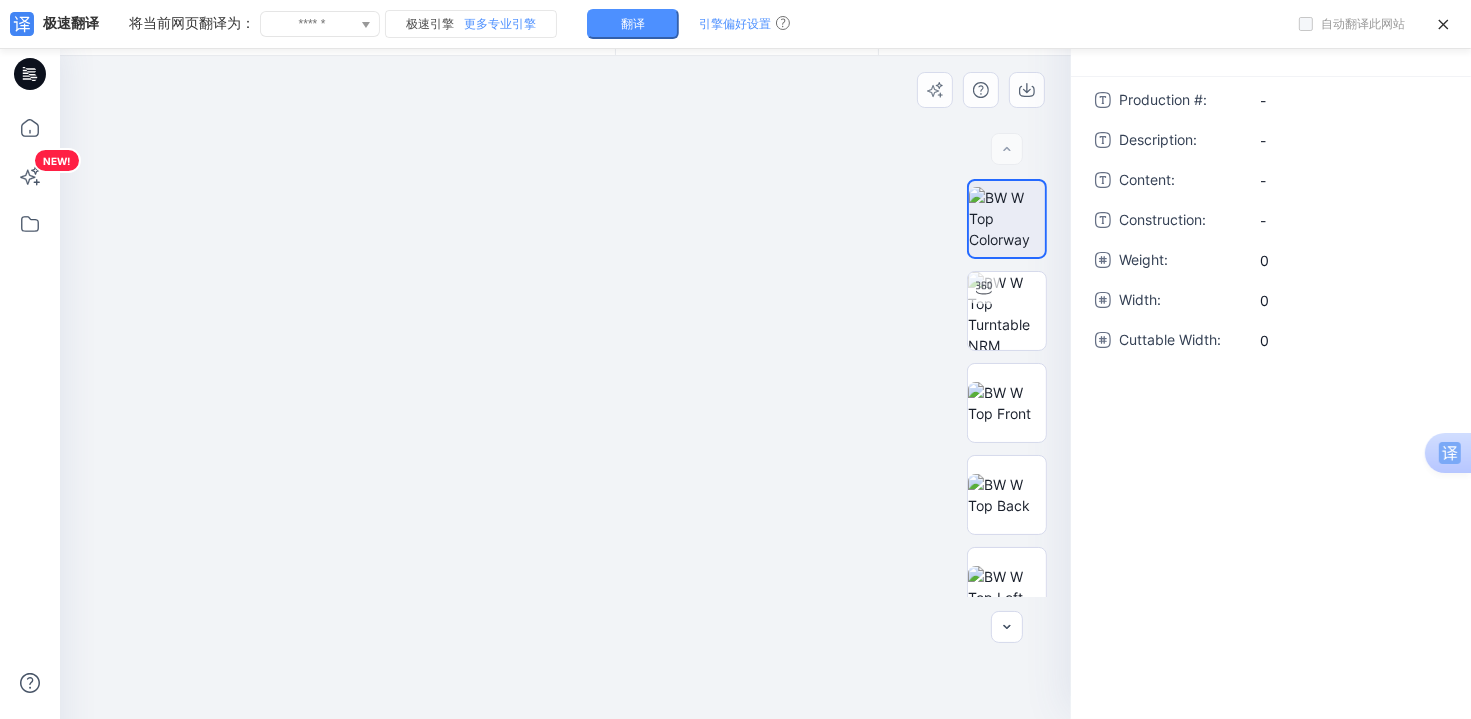 drag, startPoint x: 1133, startPoint y: 486, endPoint x: 1179, endPoint y: 474, distance: 47.539455 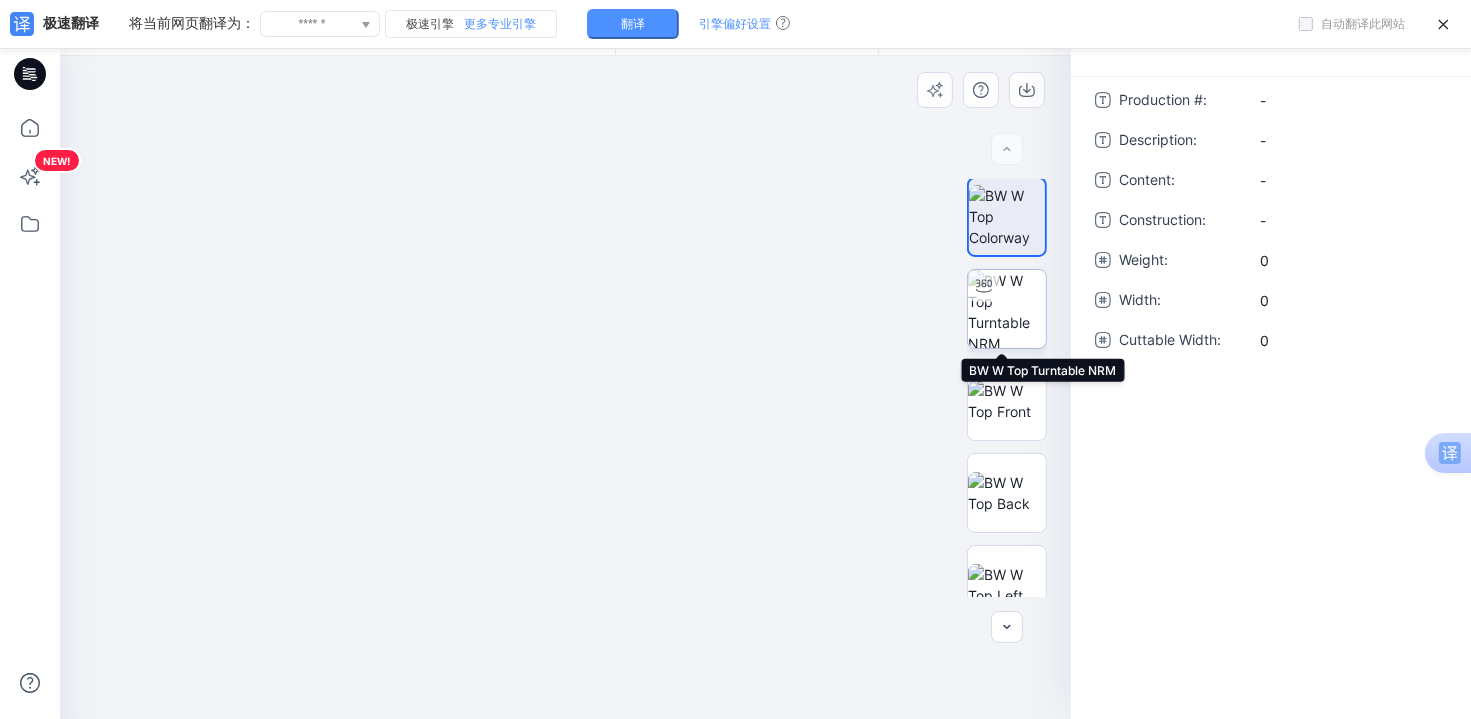 scroll, scrollTop: 0, scrollLeft: 0, axis: both 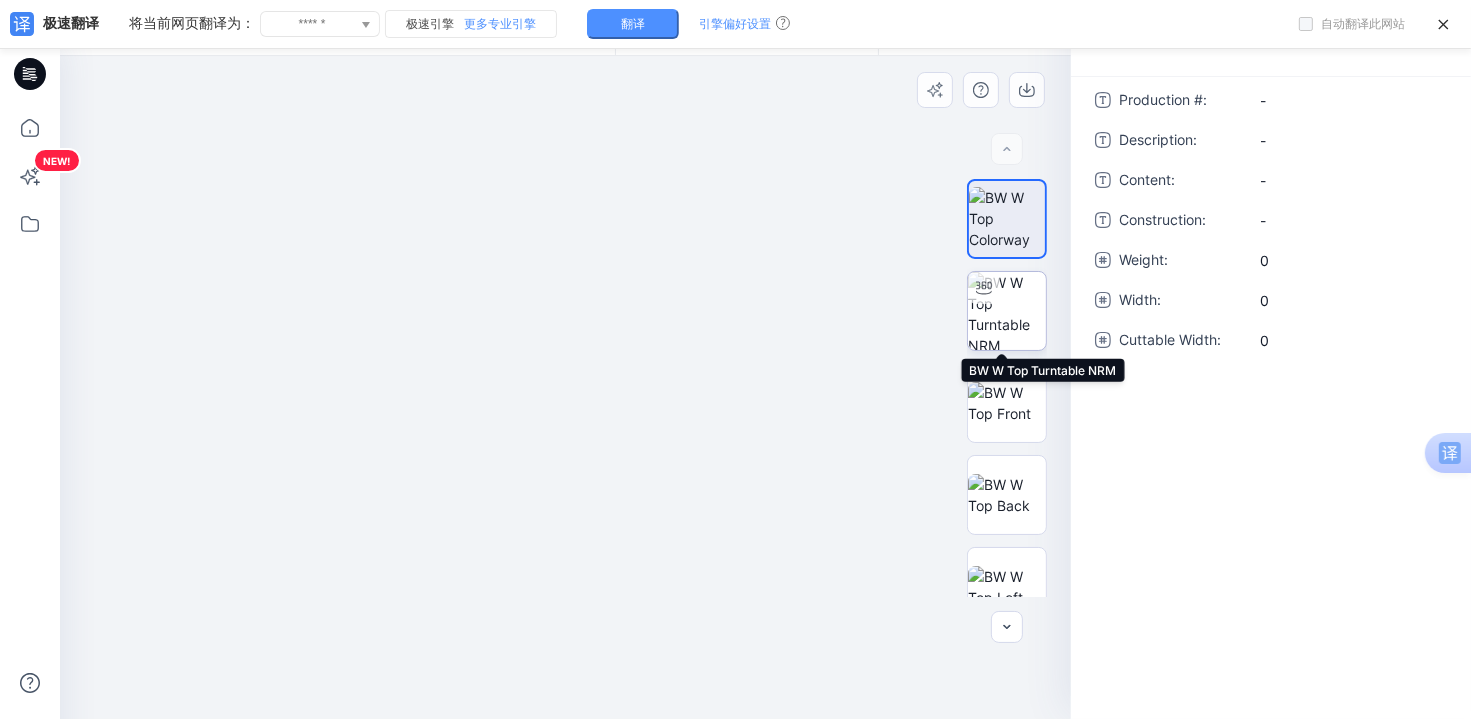 click at bounding box center (984, 288) 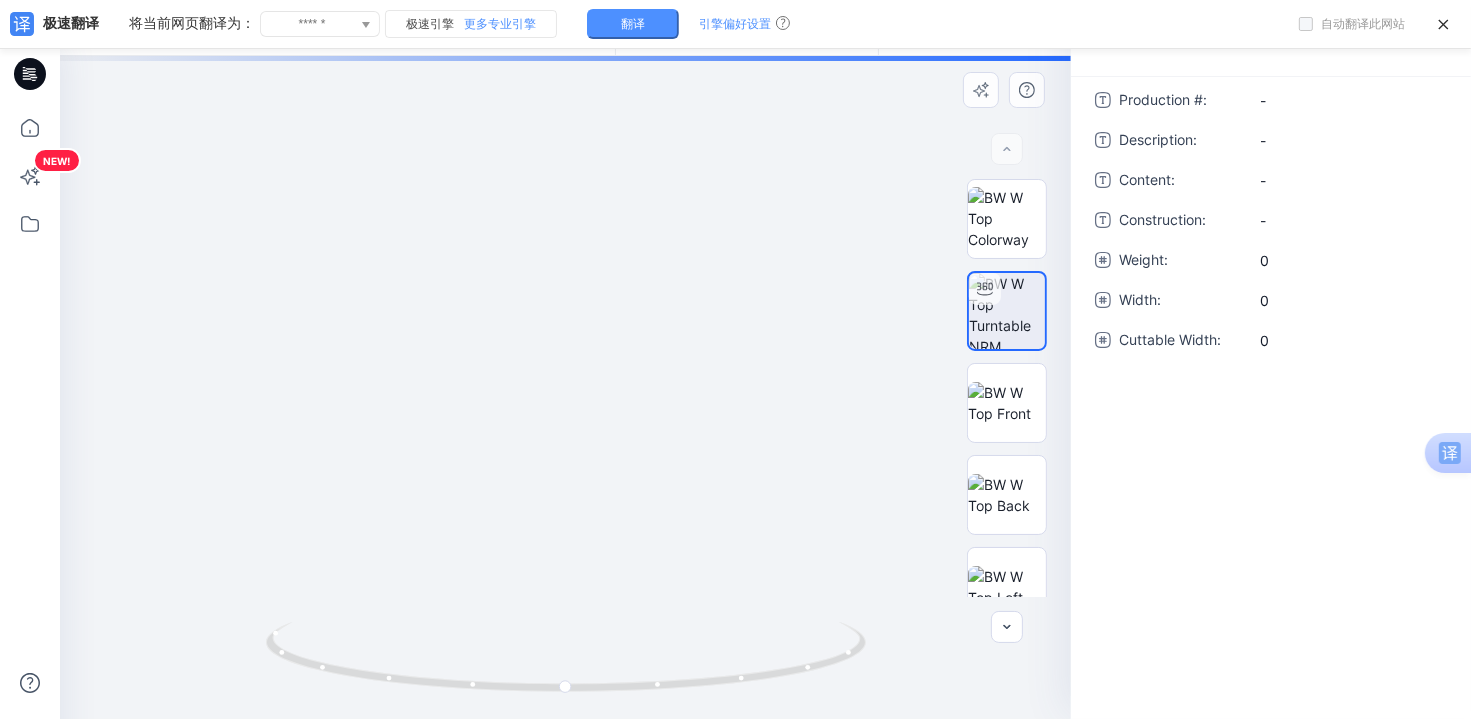 click at bounding box center [574, 94] 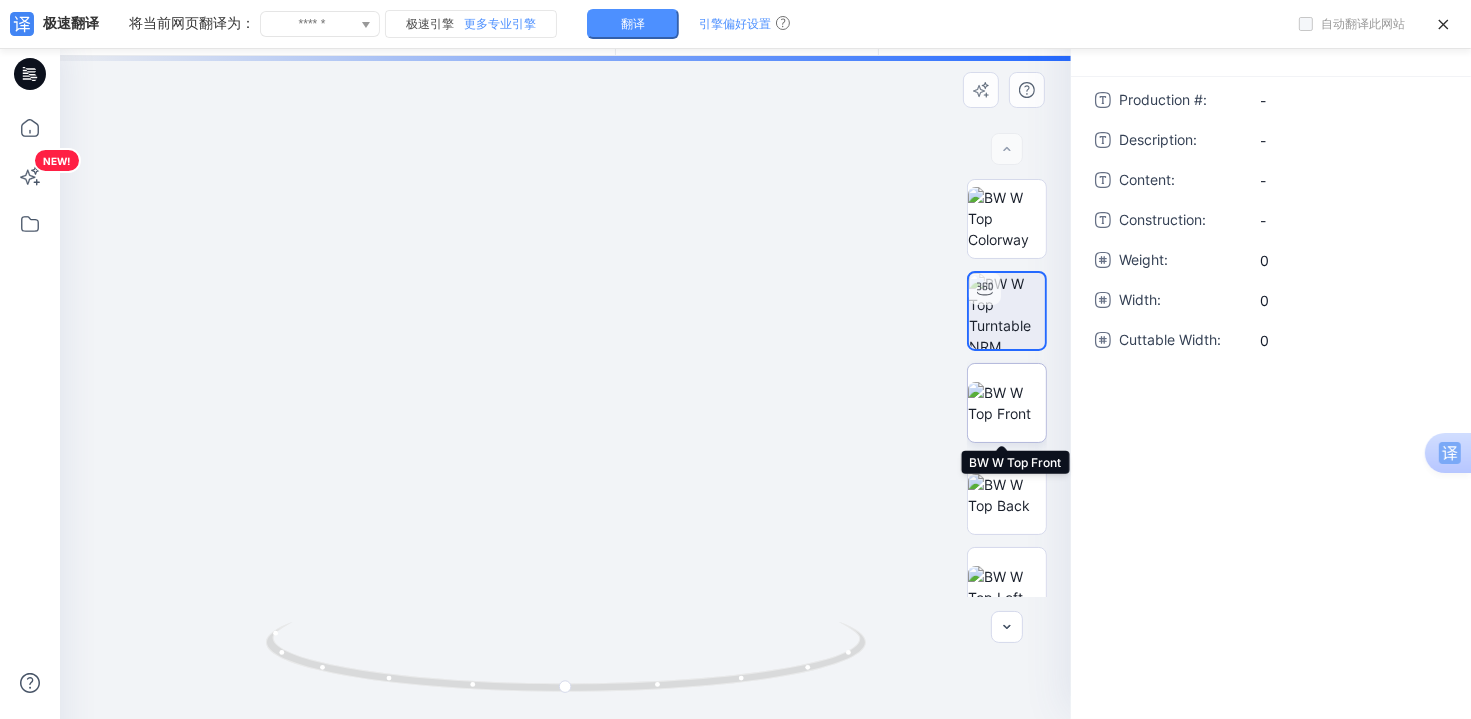 click at bounding box center [1007, 403] 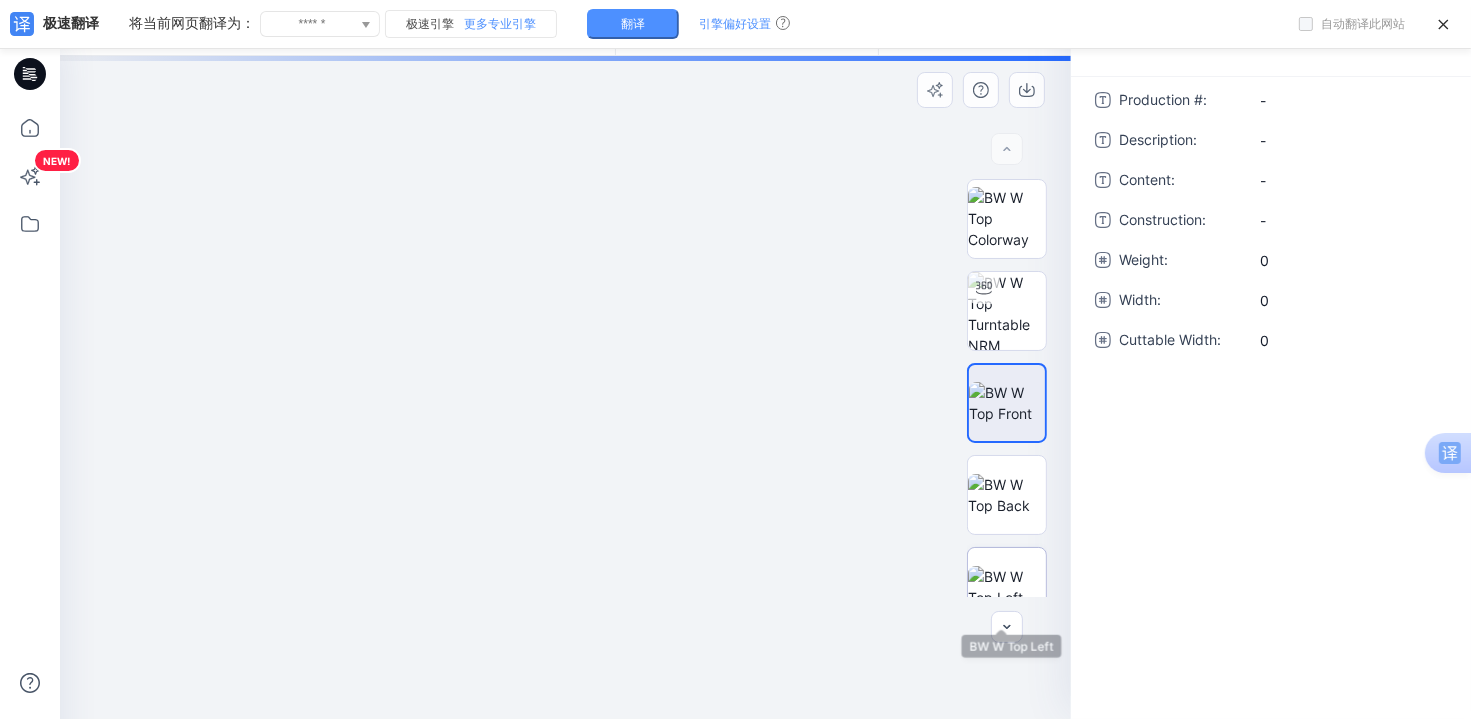 drag, startPoint x: 1008, startPoint y: 536, endPoint x: 1004, endPoint y: 570, distance: 34.234486 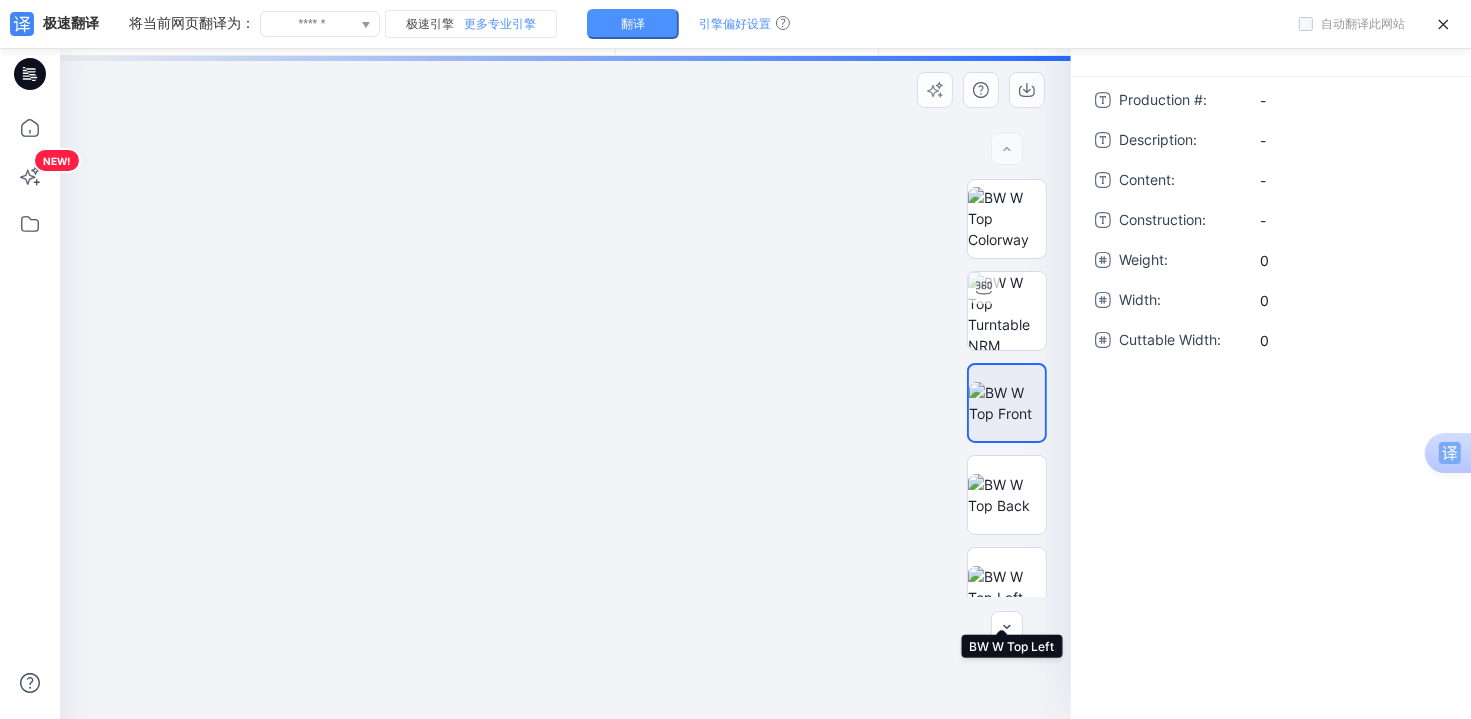 drag, startPoint x: 994, startPoint y: 589, endPoint x: 1024, endPoint y: 449, distance: 143.1782 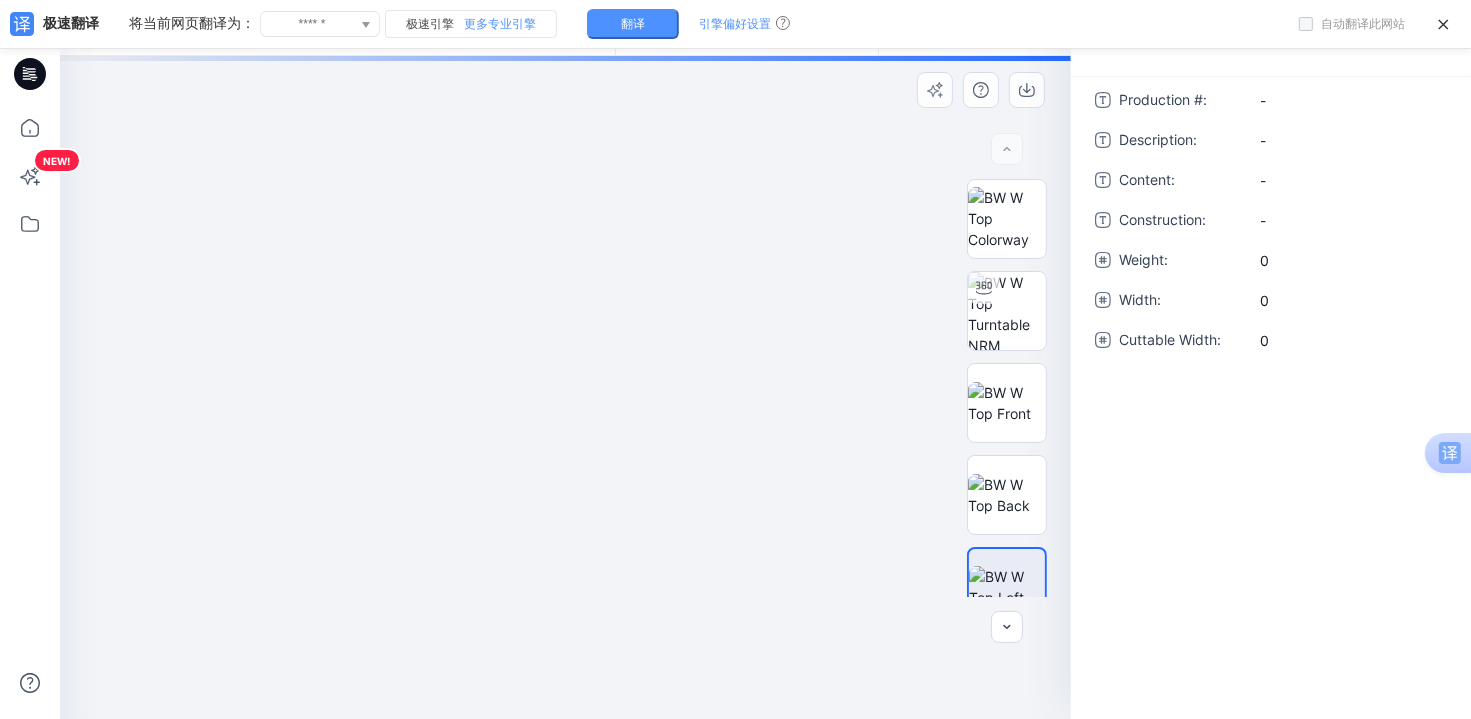 click at bounding box center (574, 387) 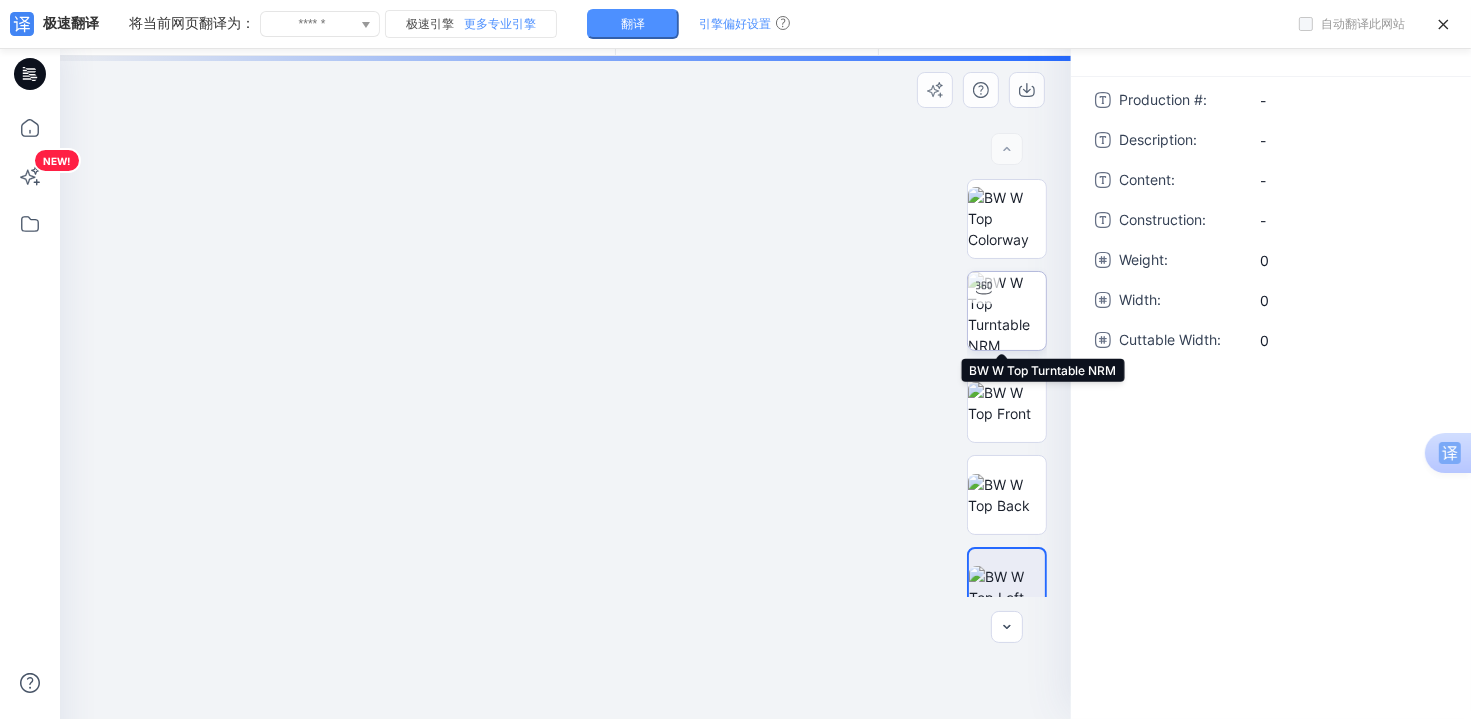drag, startPoint x: 1034, startPoint y: 319, endPoint x: 1024, endPoint y: 487, distance: 168.29736 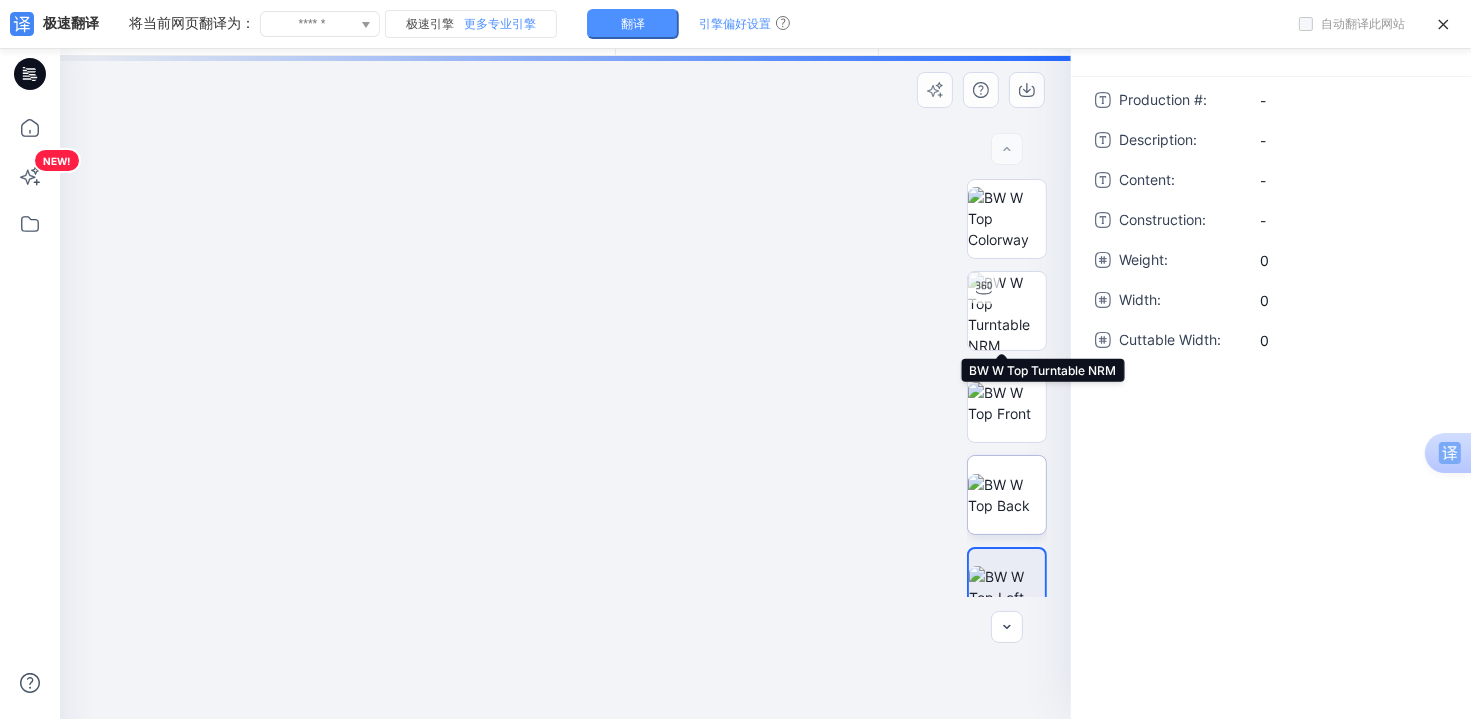click at bounding box center (1007, 311) 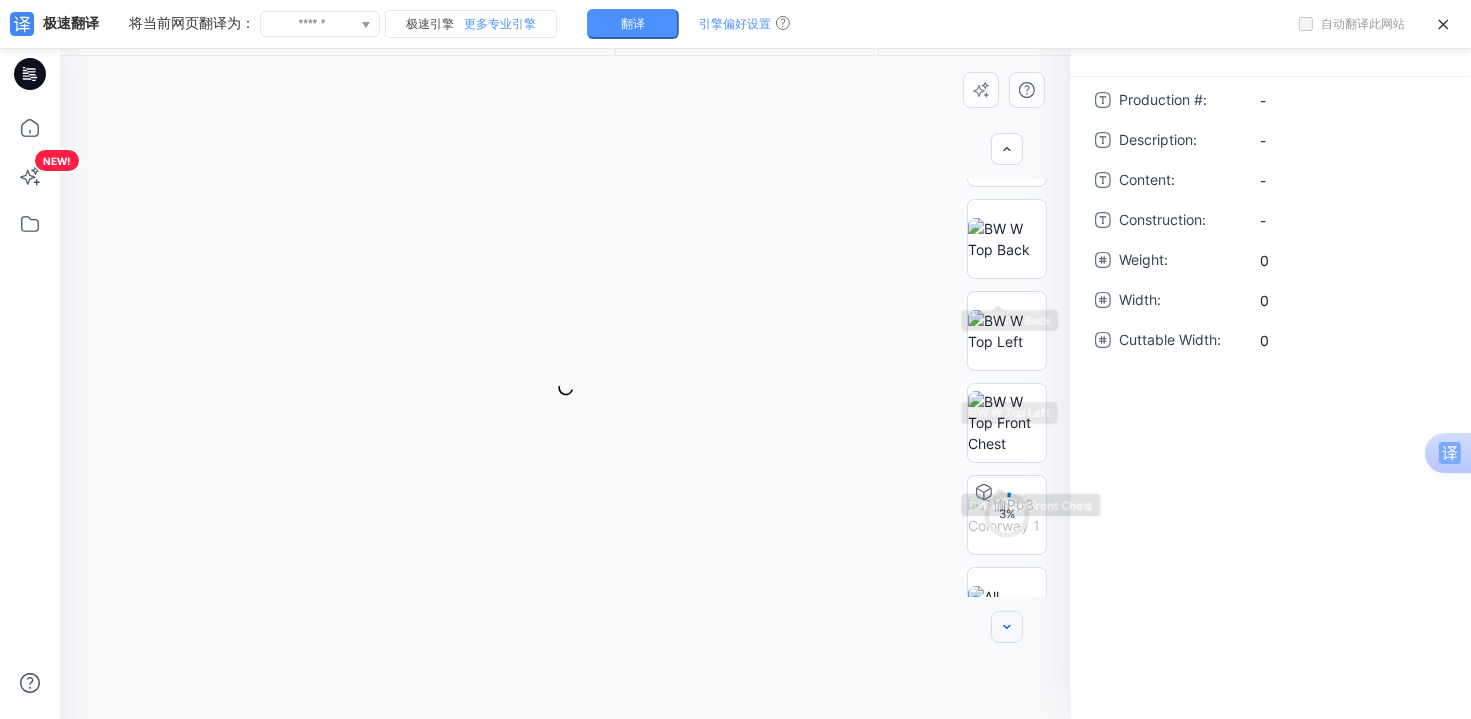 scroll, scrollTop: 305, scrollLeft: 0, axis: vertical 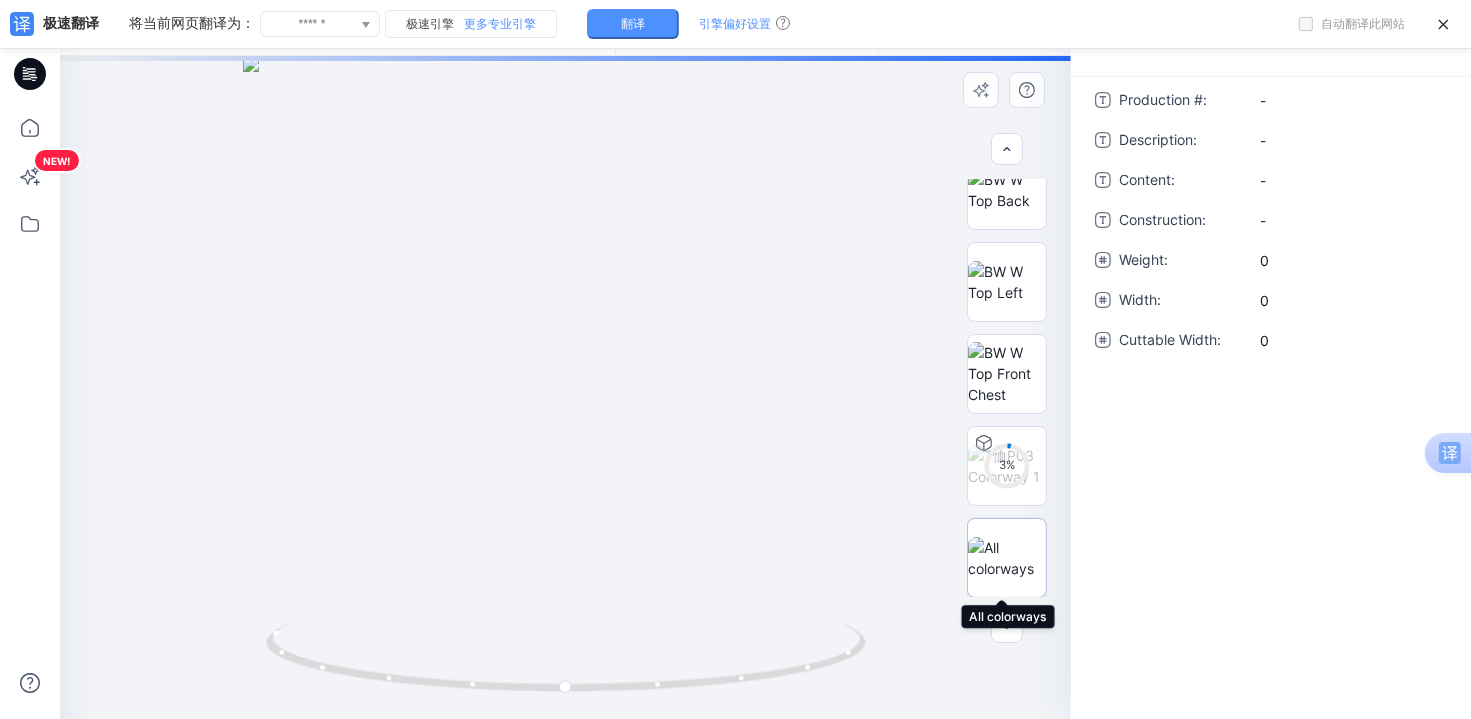 click at bounding box center [1007, 558] 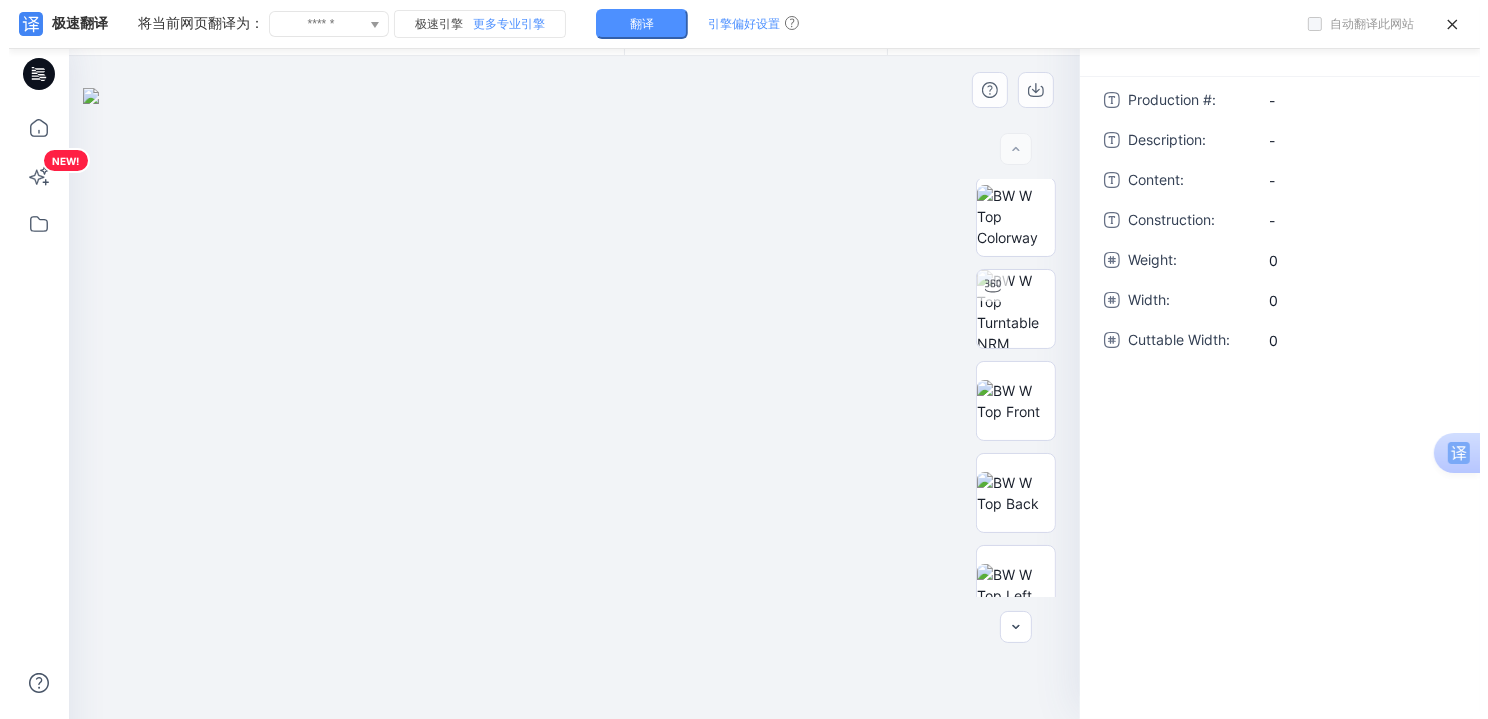 scroll, scrollTop: 0, scrollLeft: 0, axis: both 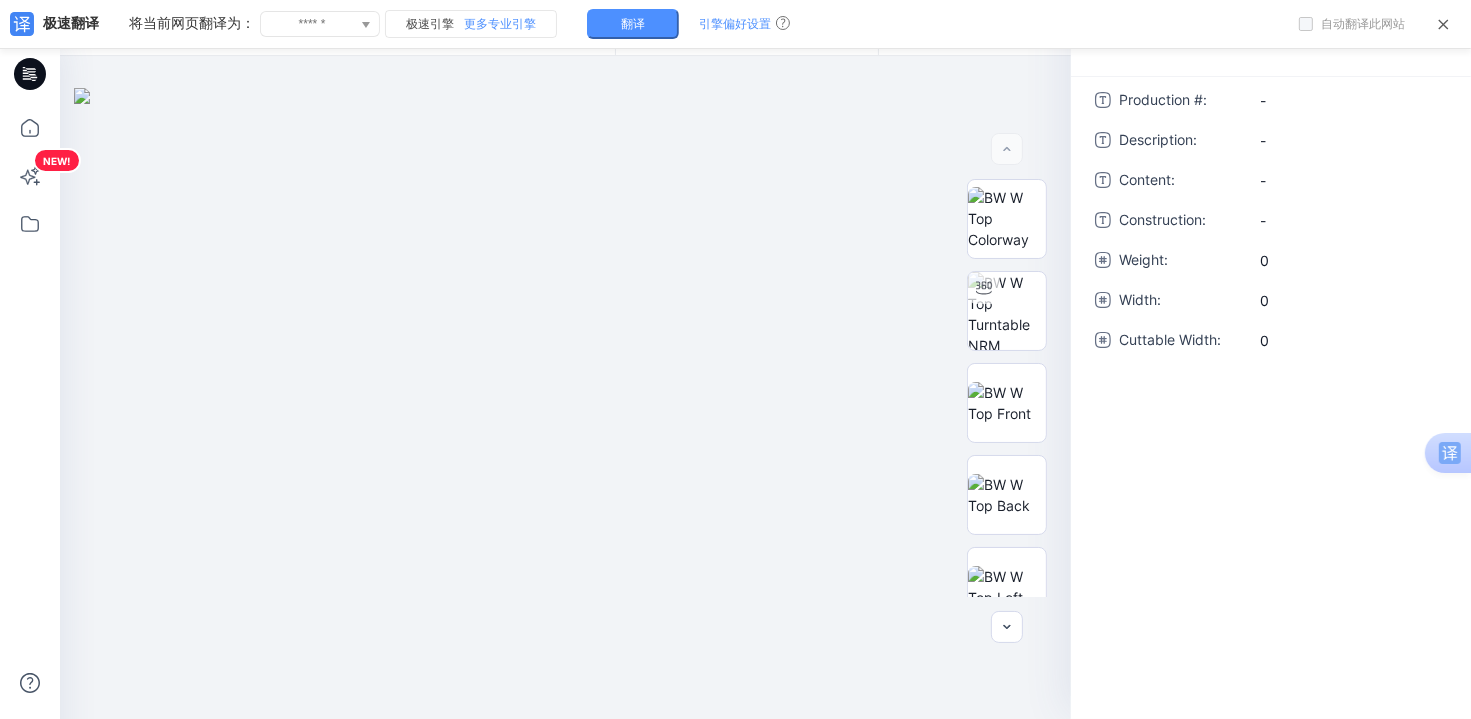 click 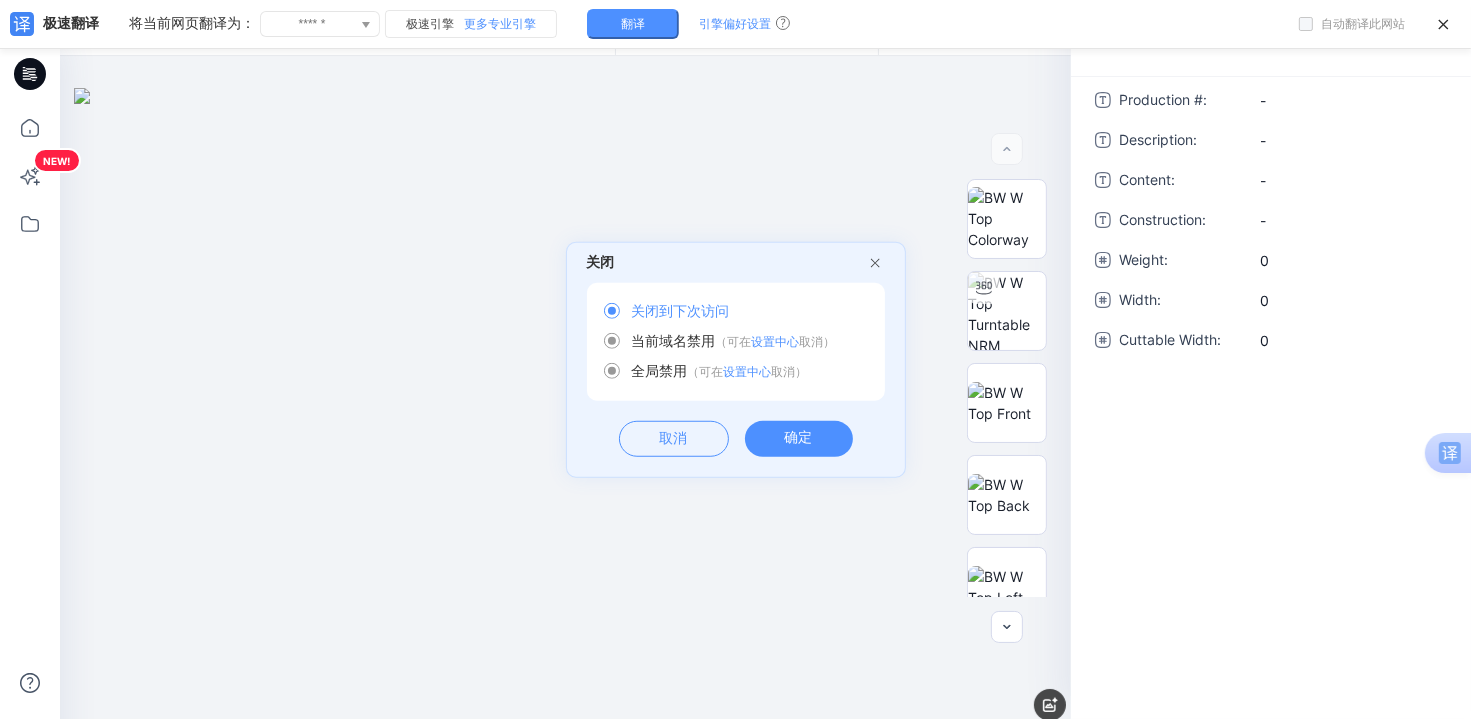 click 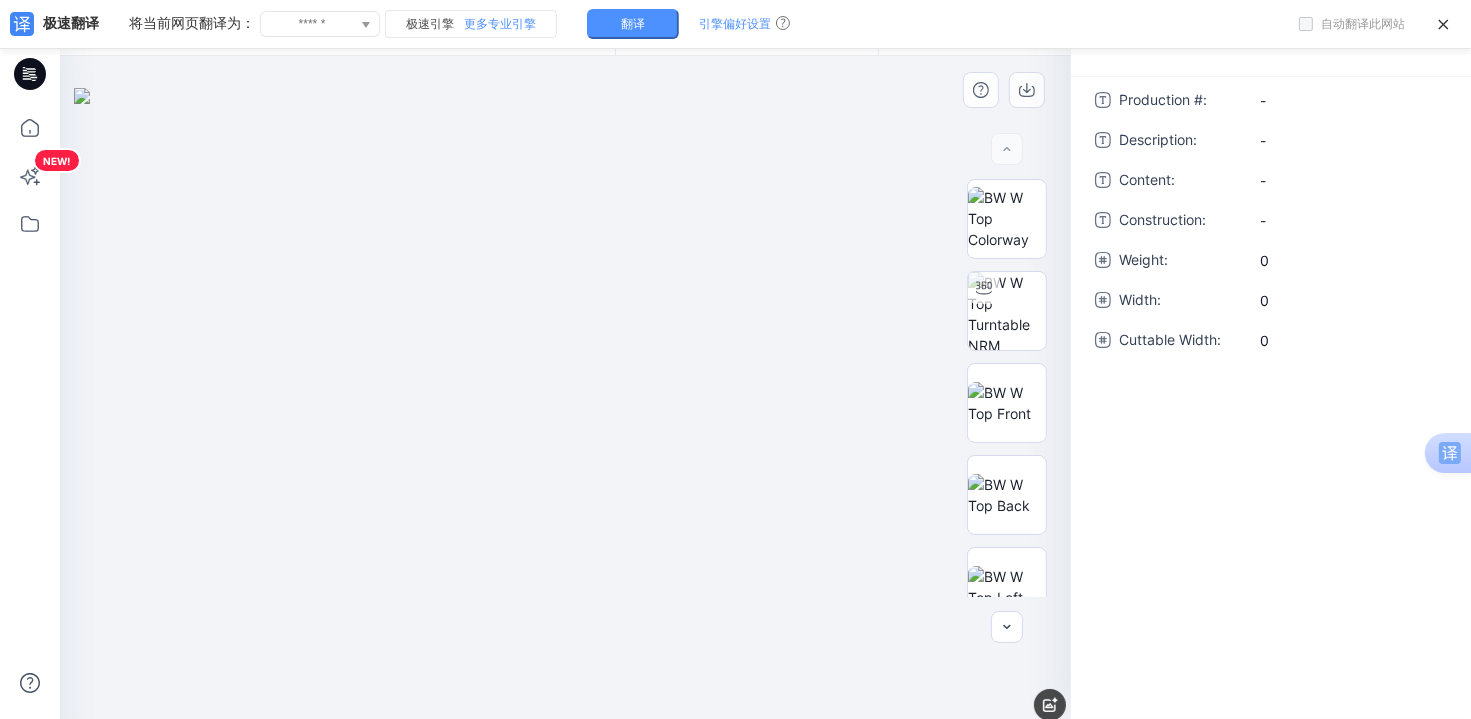 click at bounding box center [574, 387] 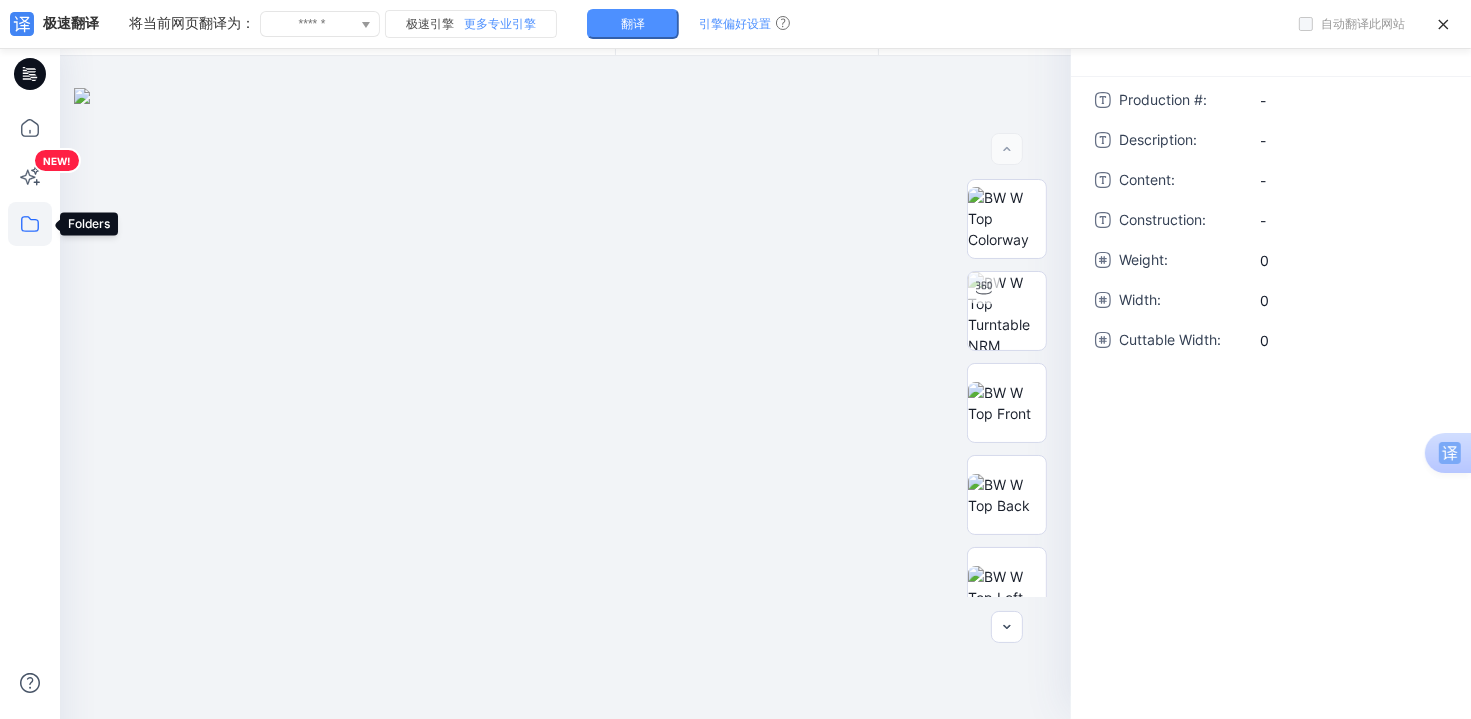 click 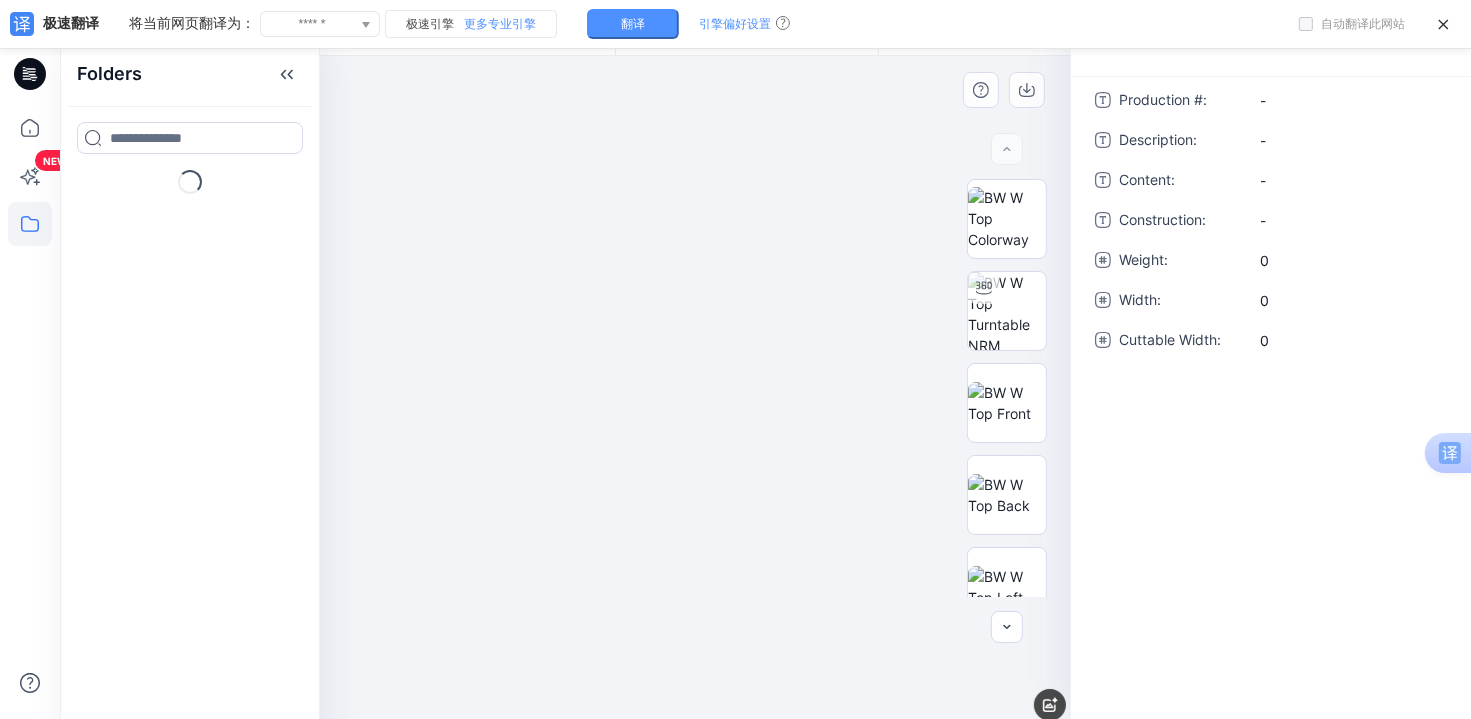 click at bounding box center (574, 404) 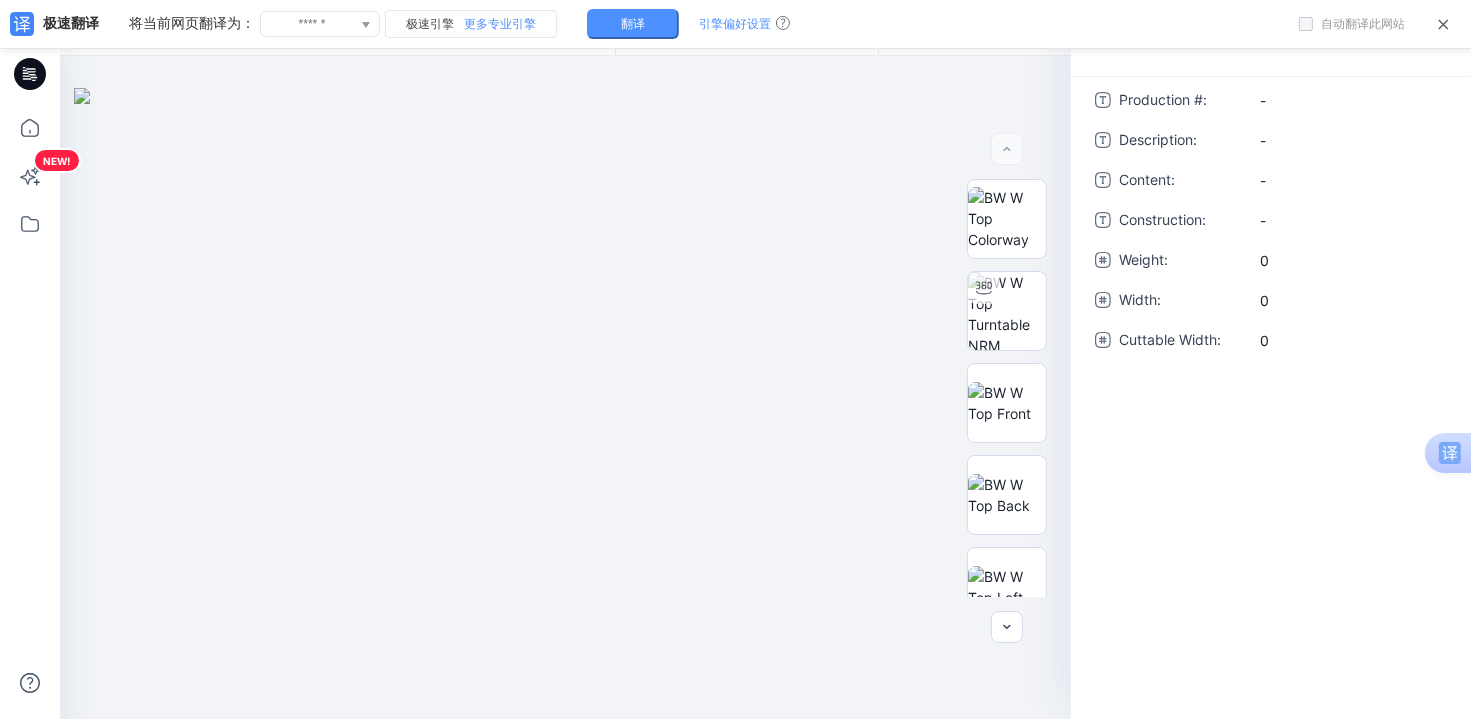 click 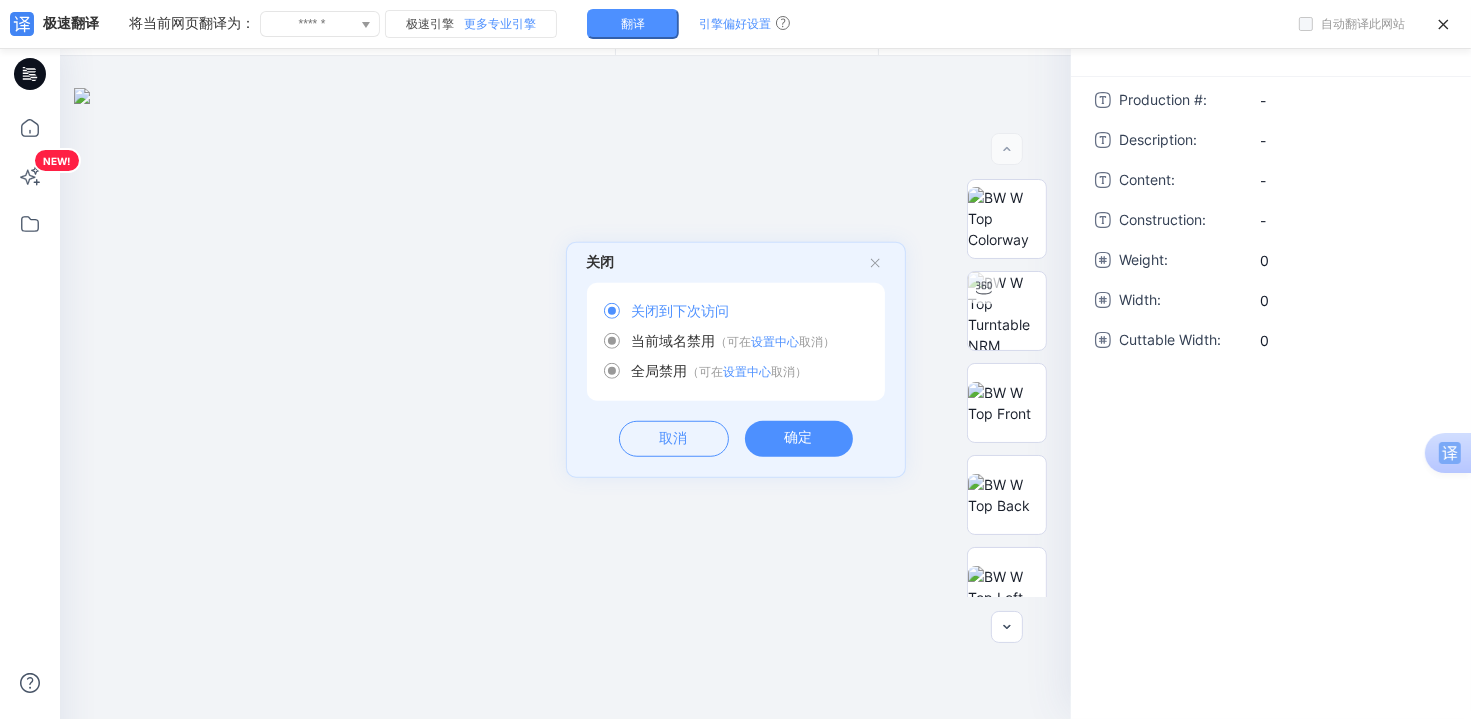 click on "确定" at bounding box center [799, 439] 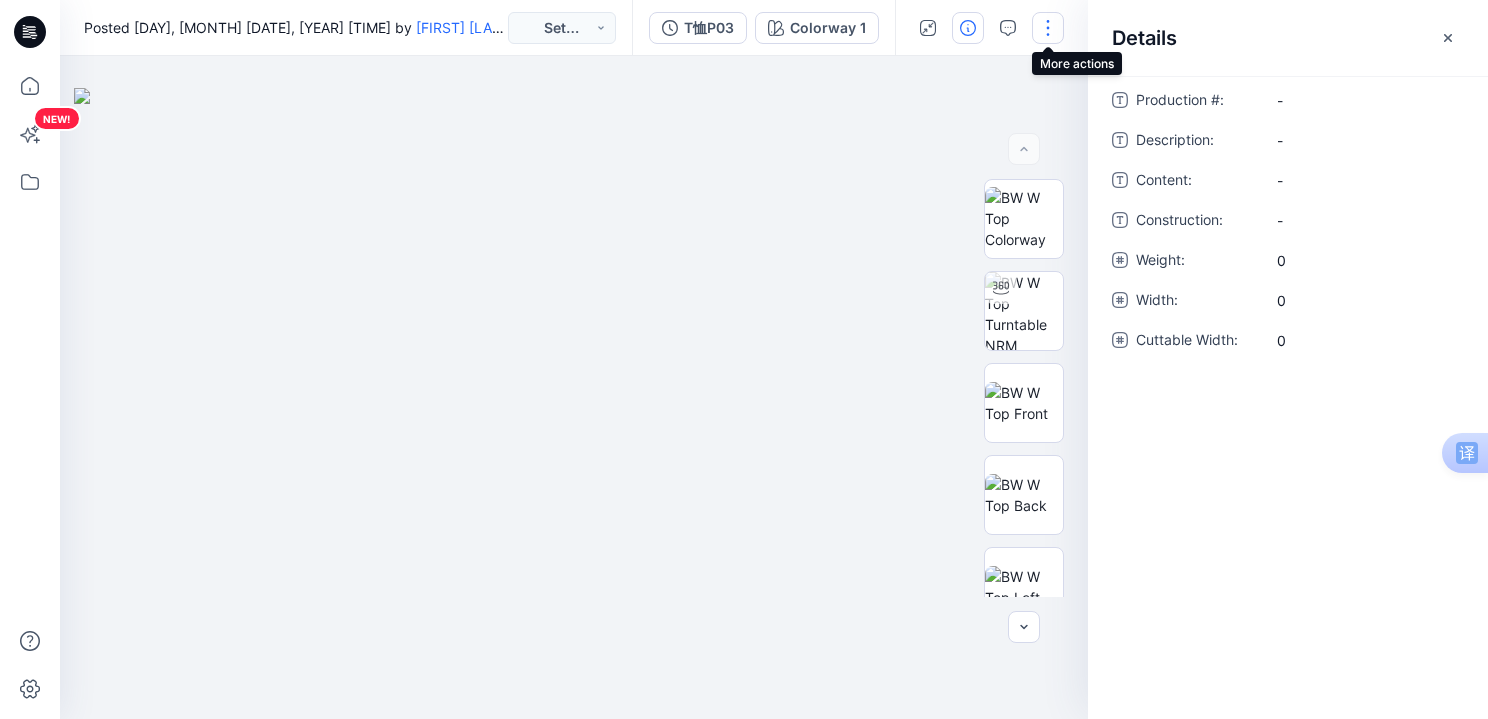 click at bounding box center (1048, 28) 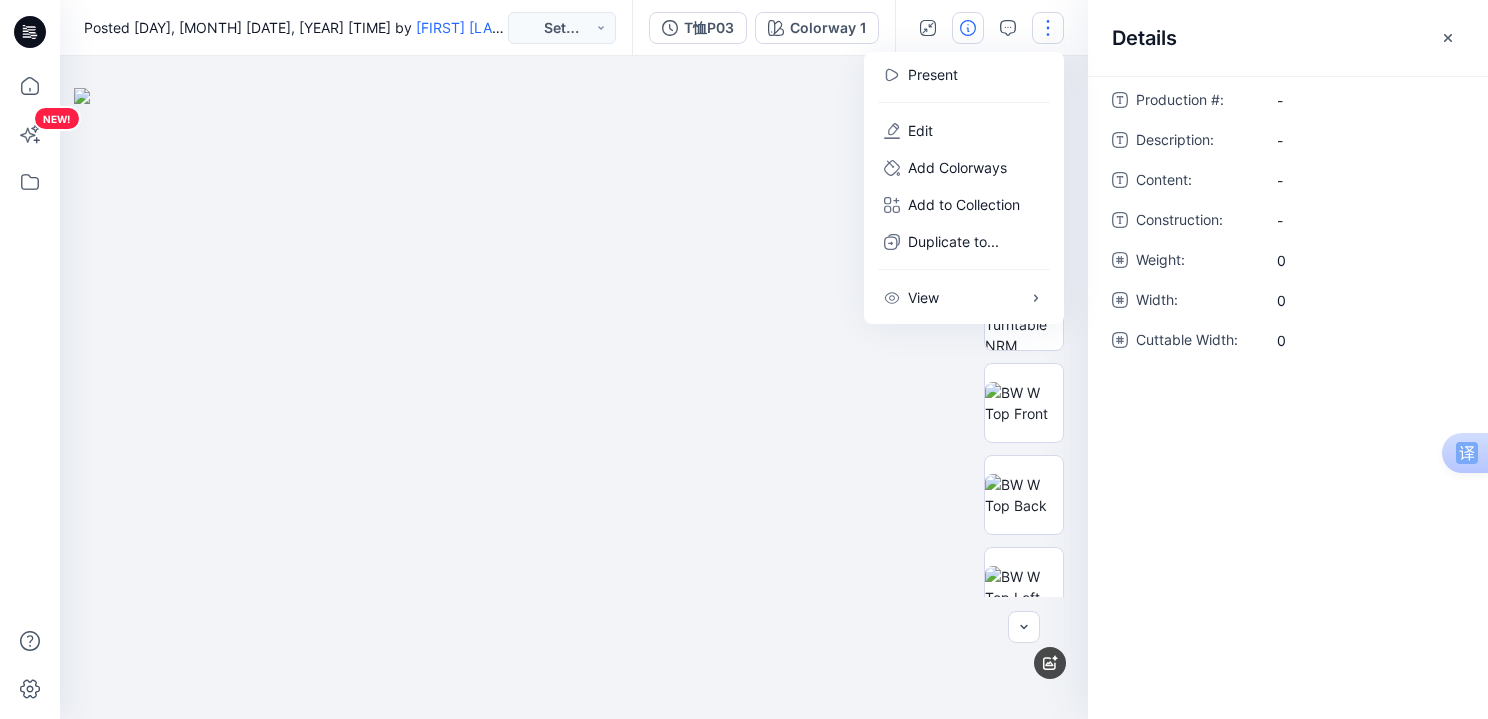 drag, startPoint x: 796, startPoint y: 132, endPoint x: 814, endPoint y: 128, distance: 18.439089 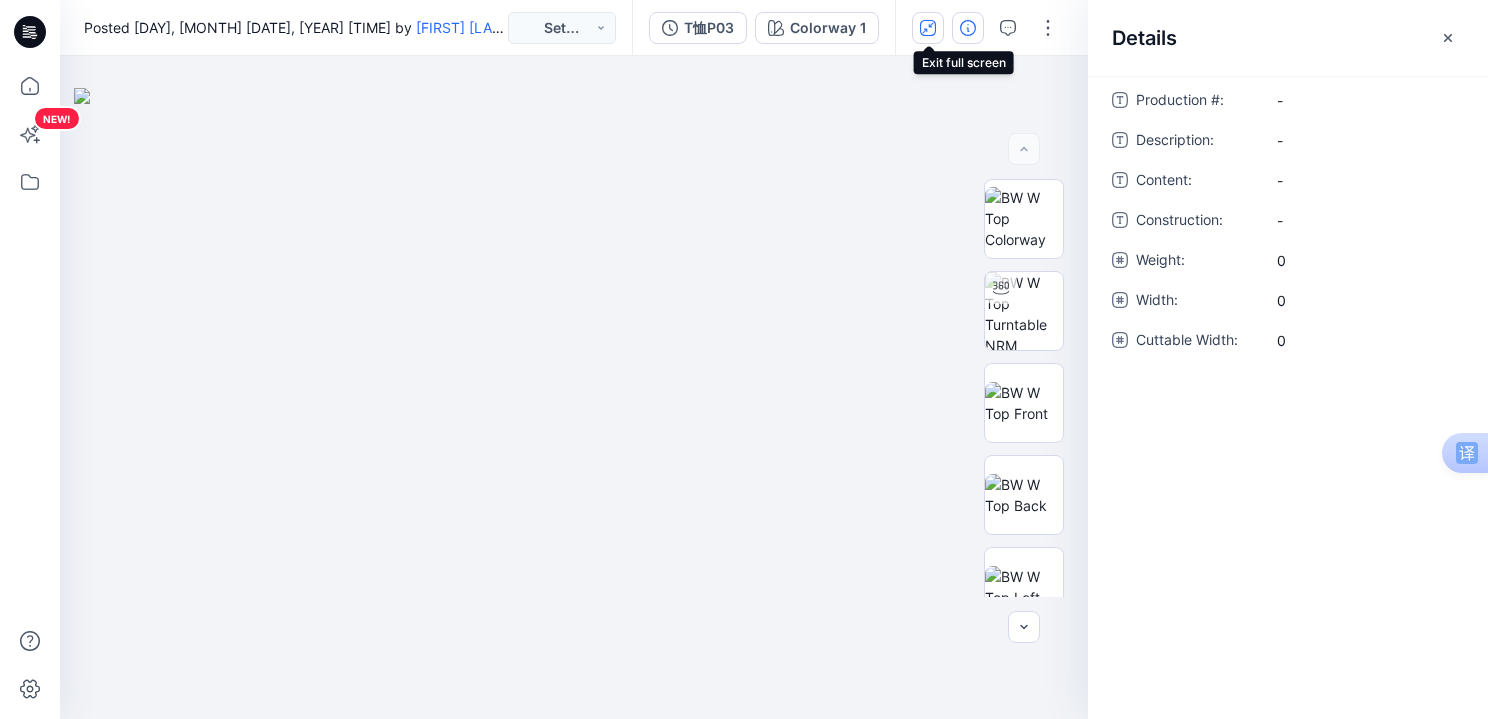click 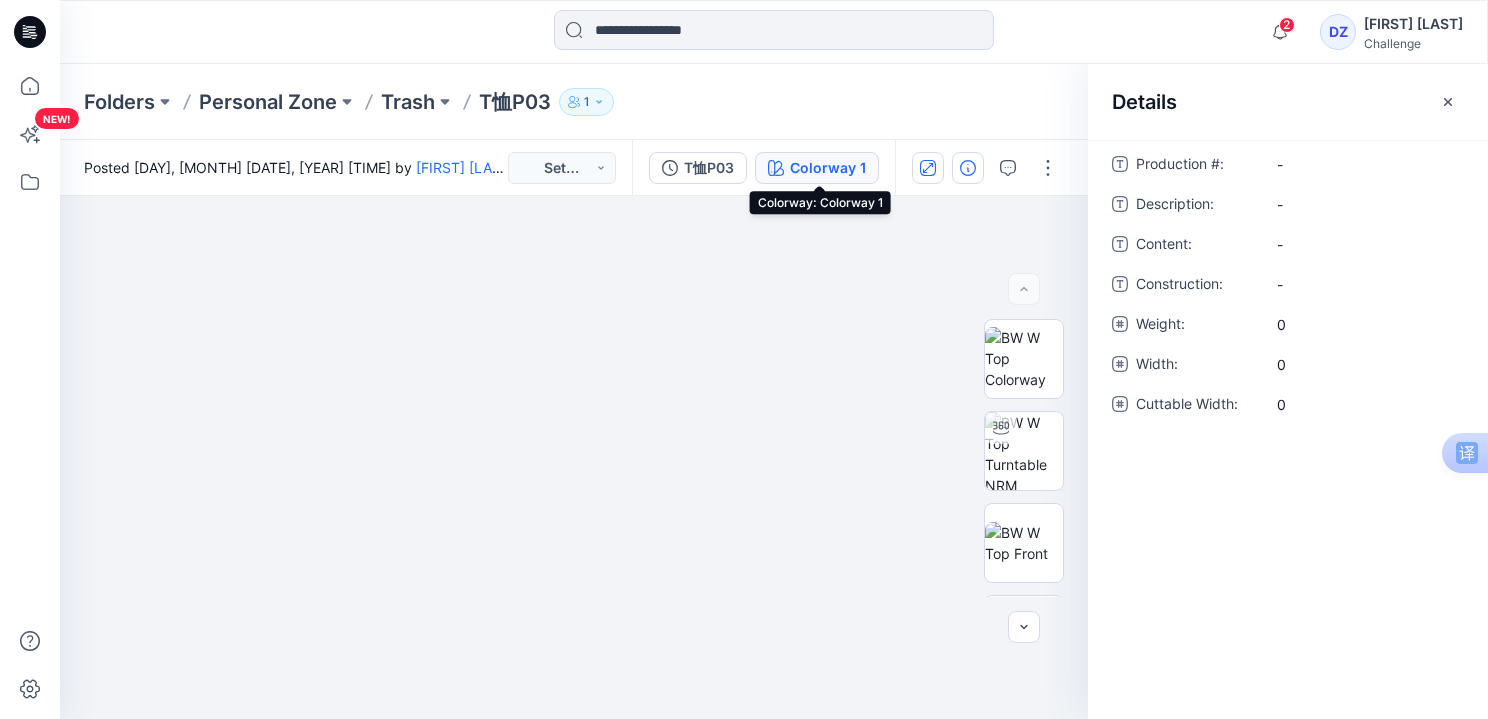 click on "Colorway 1" at bounding box center [828, 168] 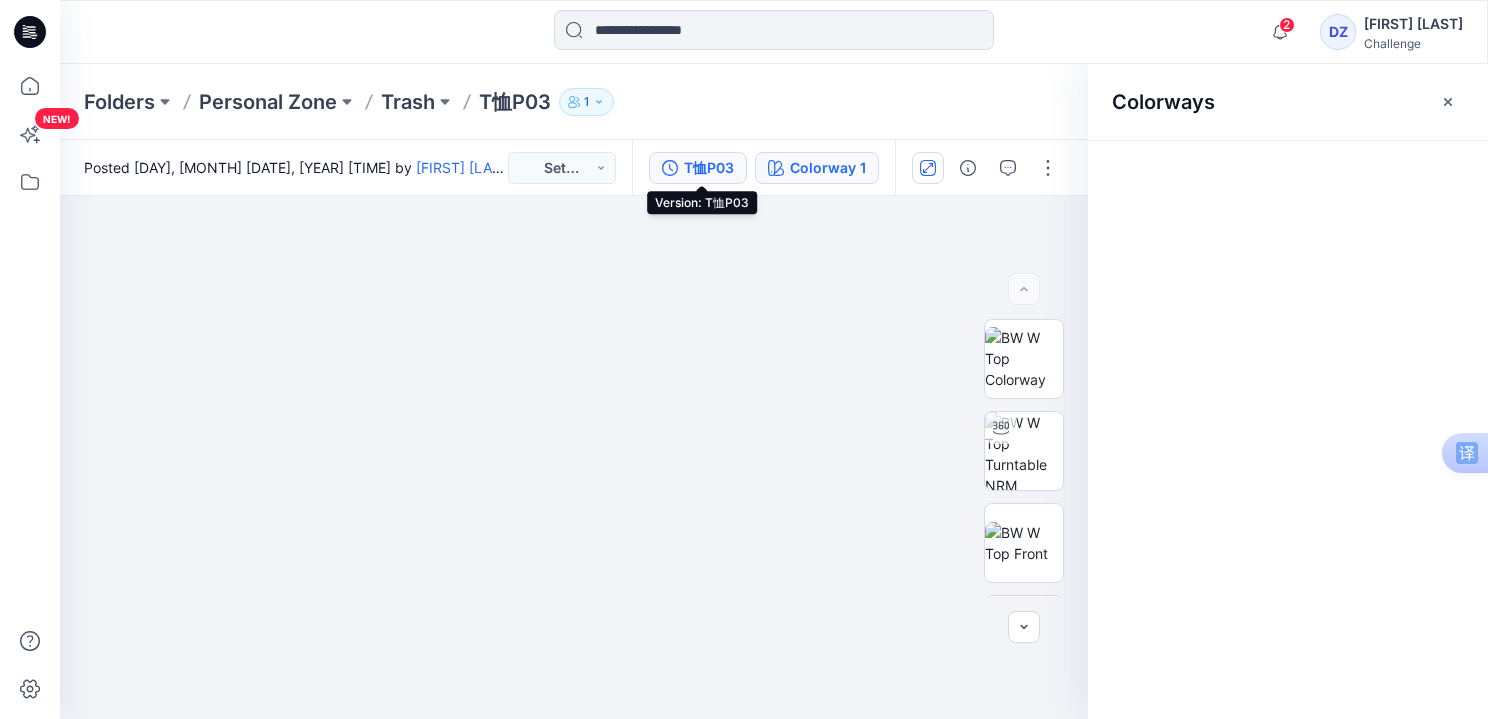 click on "T恤P03" at bounding box center [709, 168] 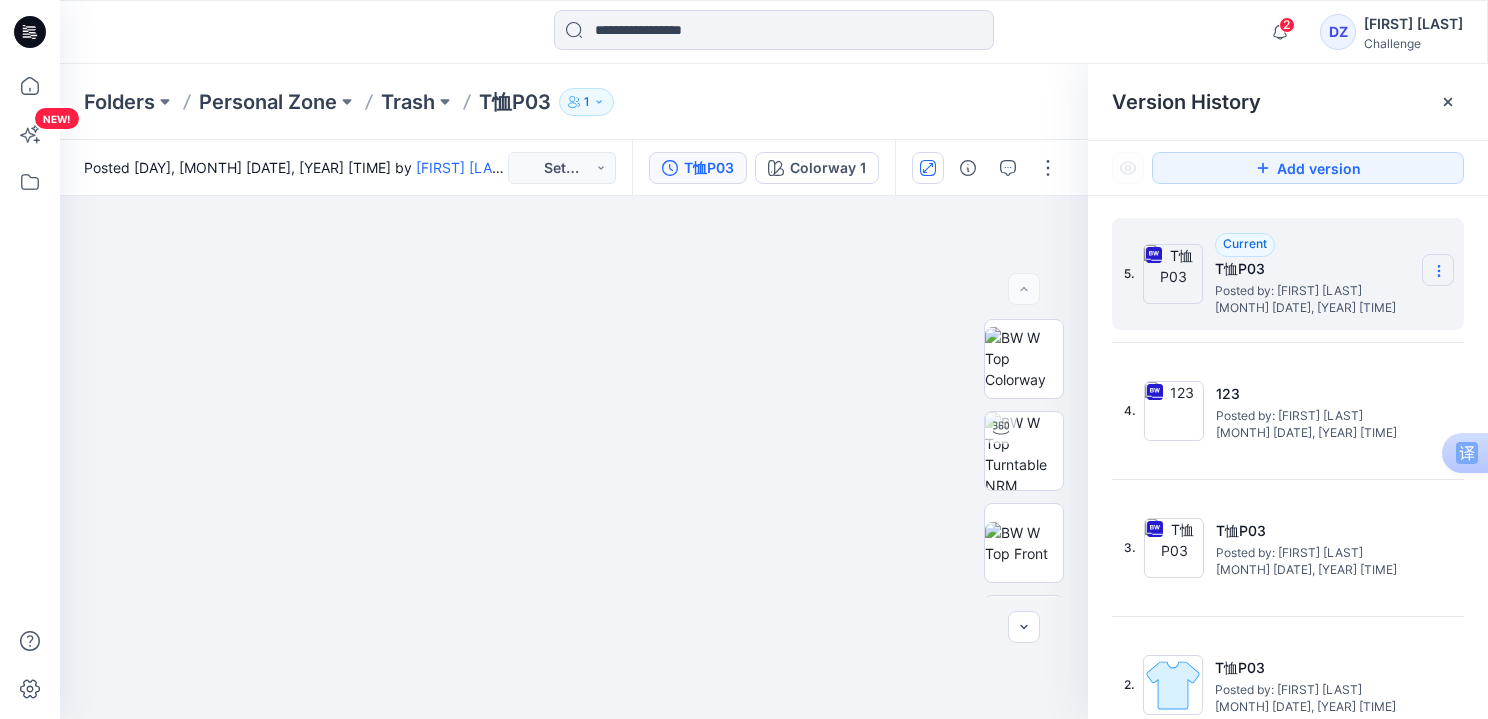 click at bounding box center [1438, 270] 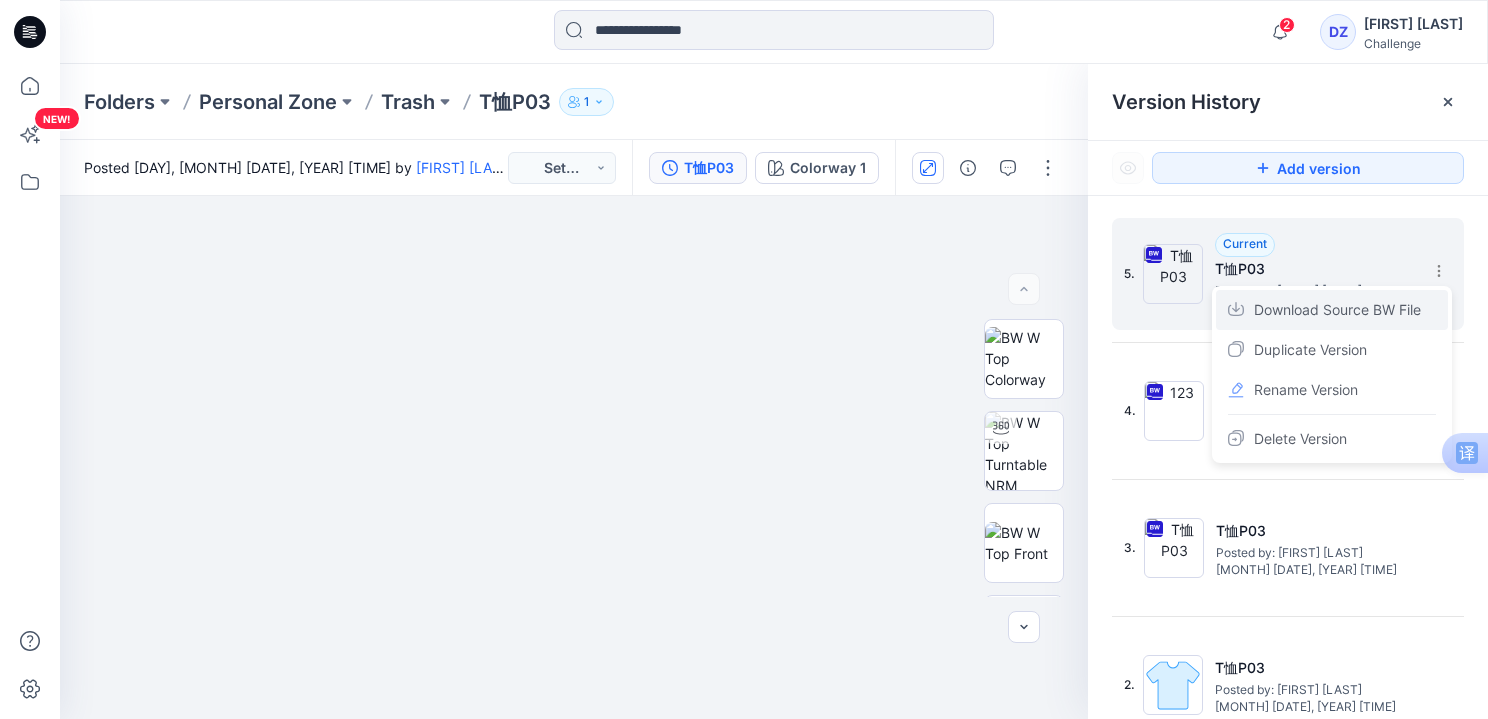 click on "Download Source BW File" at bounding box center (1337, 310) 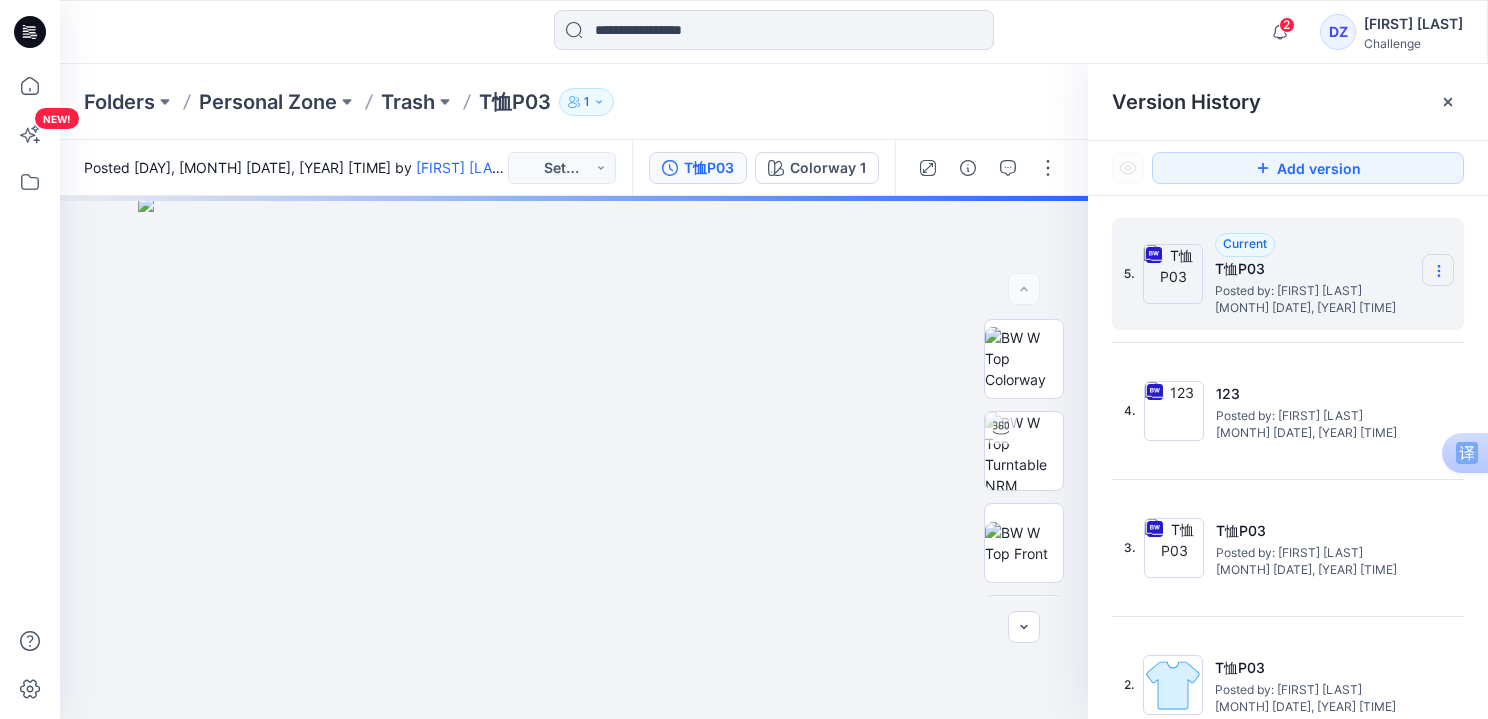 click 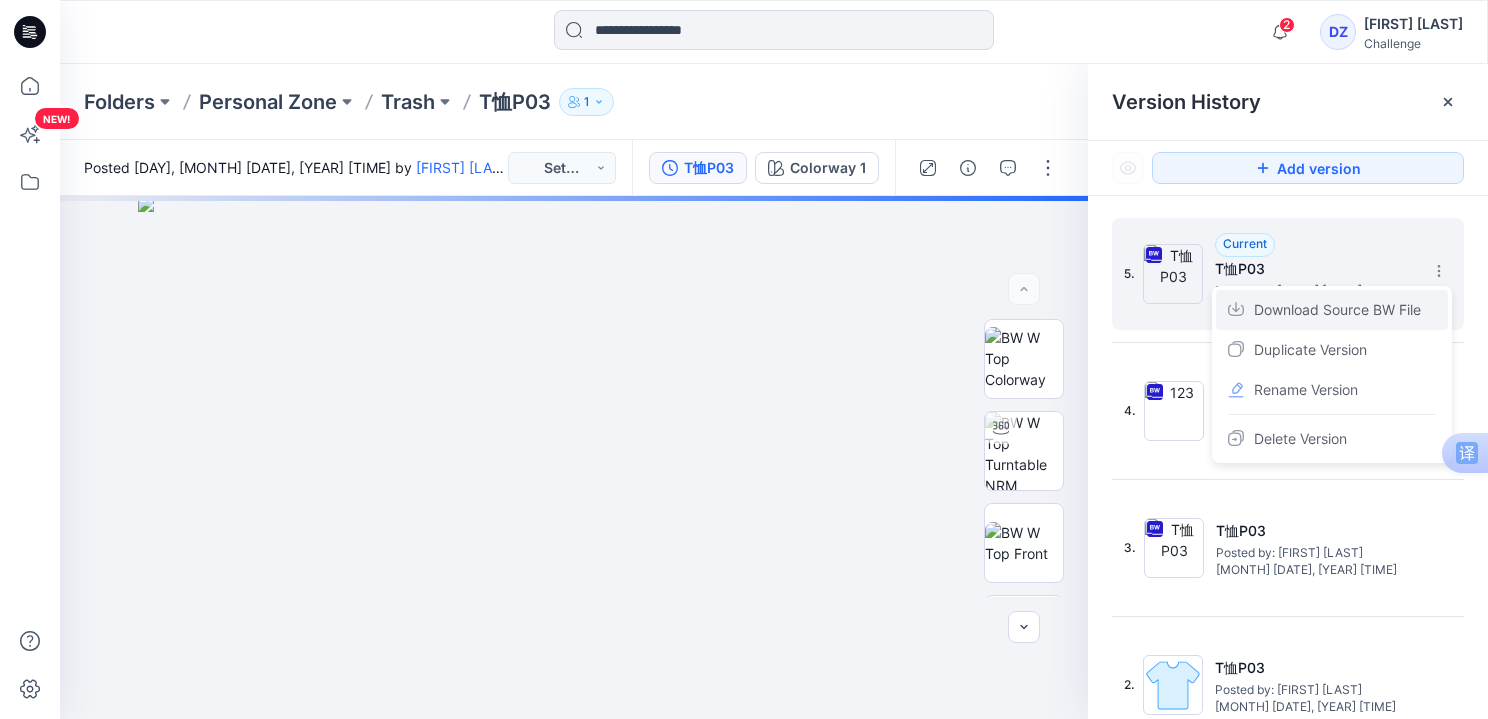 click on "Download Source BW File" at bounding box center [1337, 310] 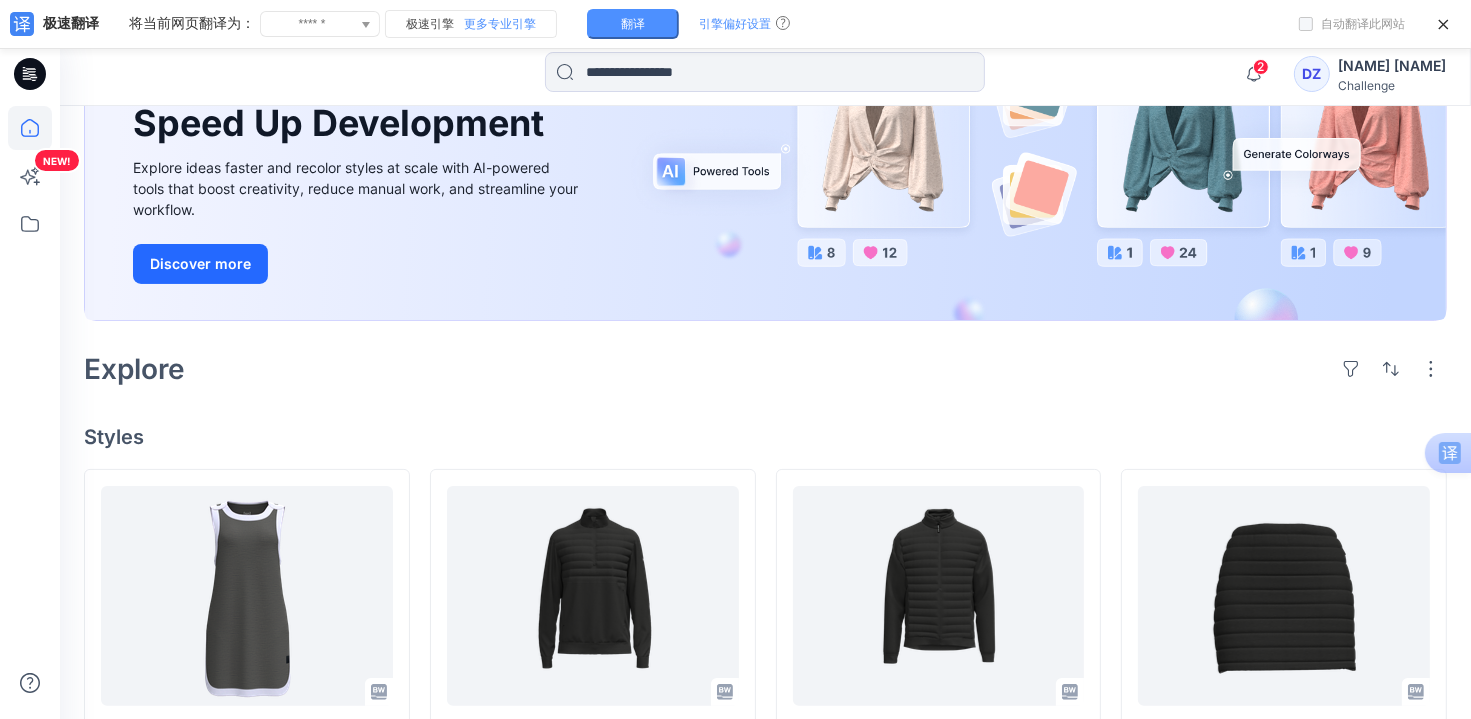 scroll, scrollTop: 0, scrollLeft: 0, axis: both 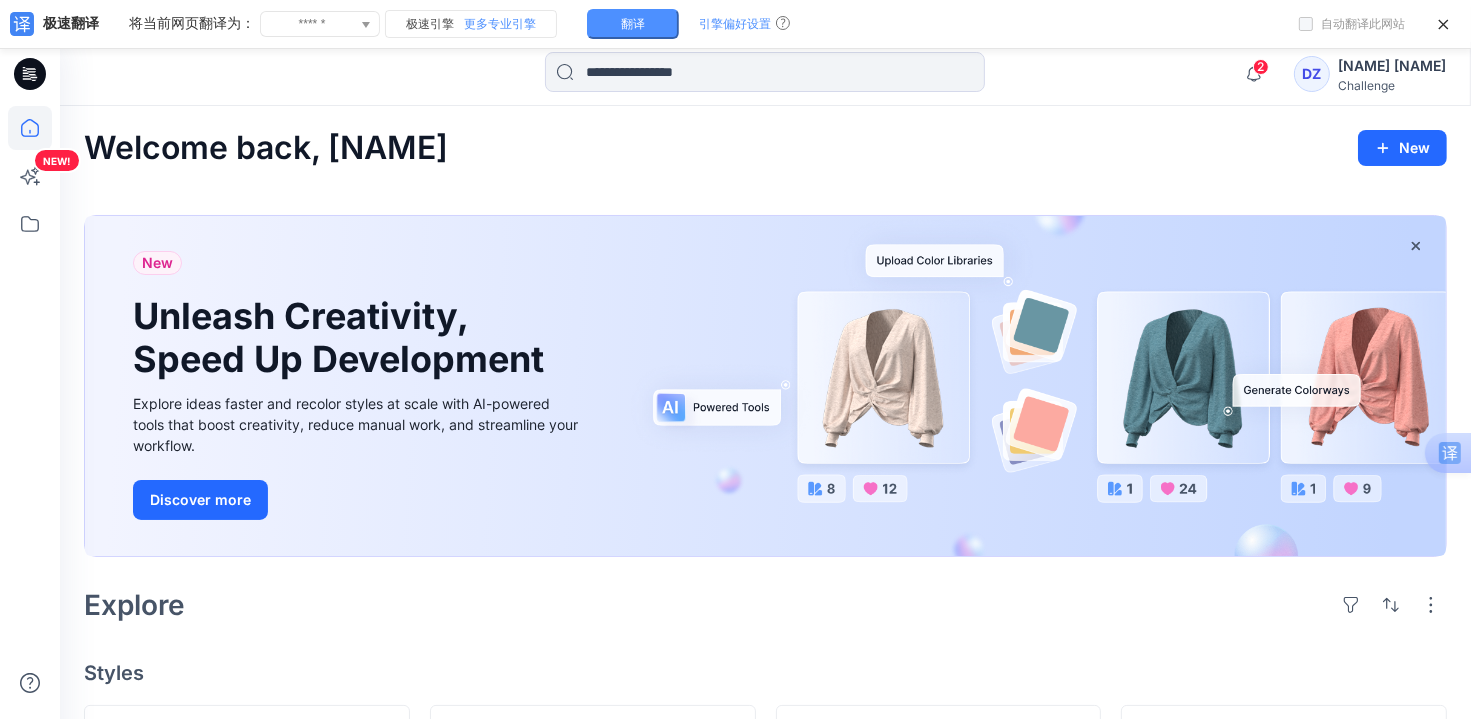 click on "[NAME] [NAME]" at bounding box center [1392, 66] 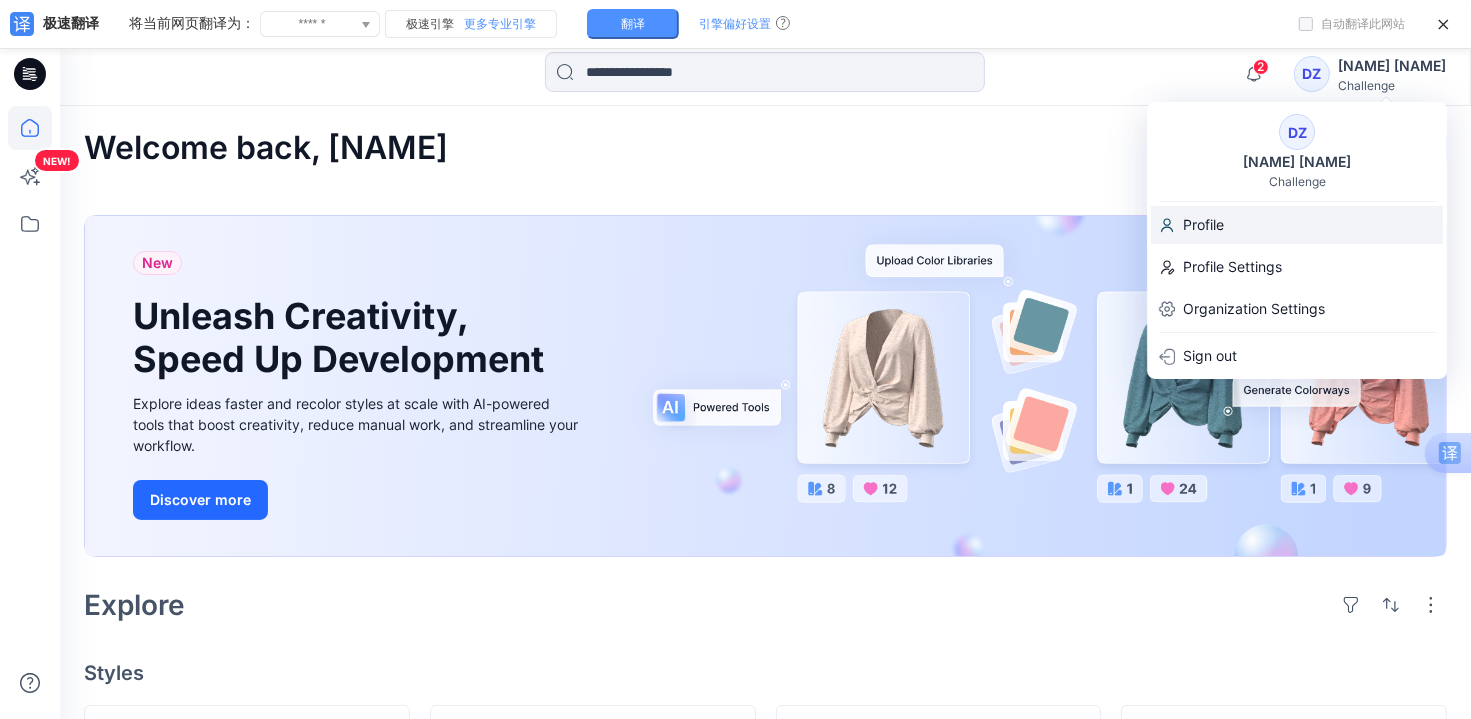 click on "Profile" at bounding box center [1203, 225] 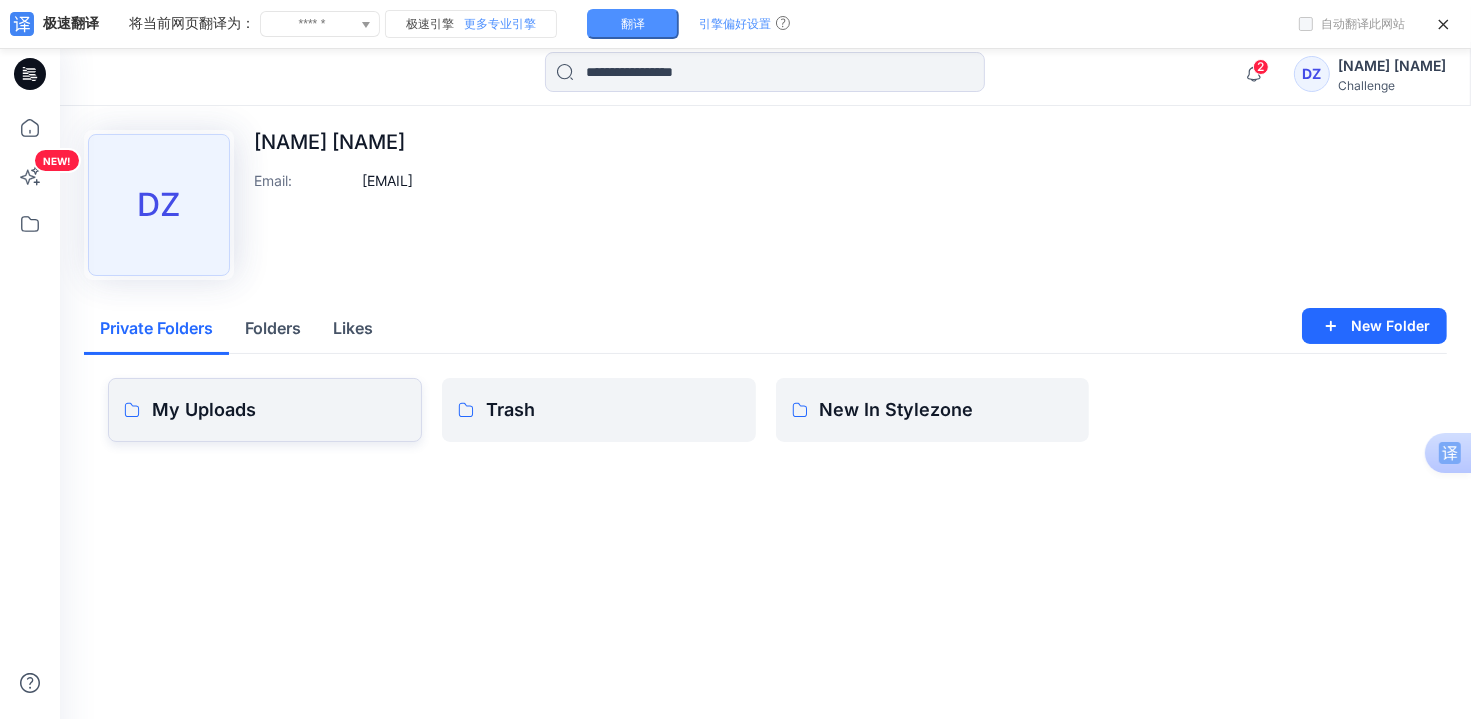 click on "My Uploads" at bounding box center (279, 410) 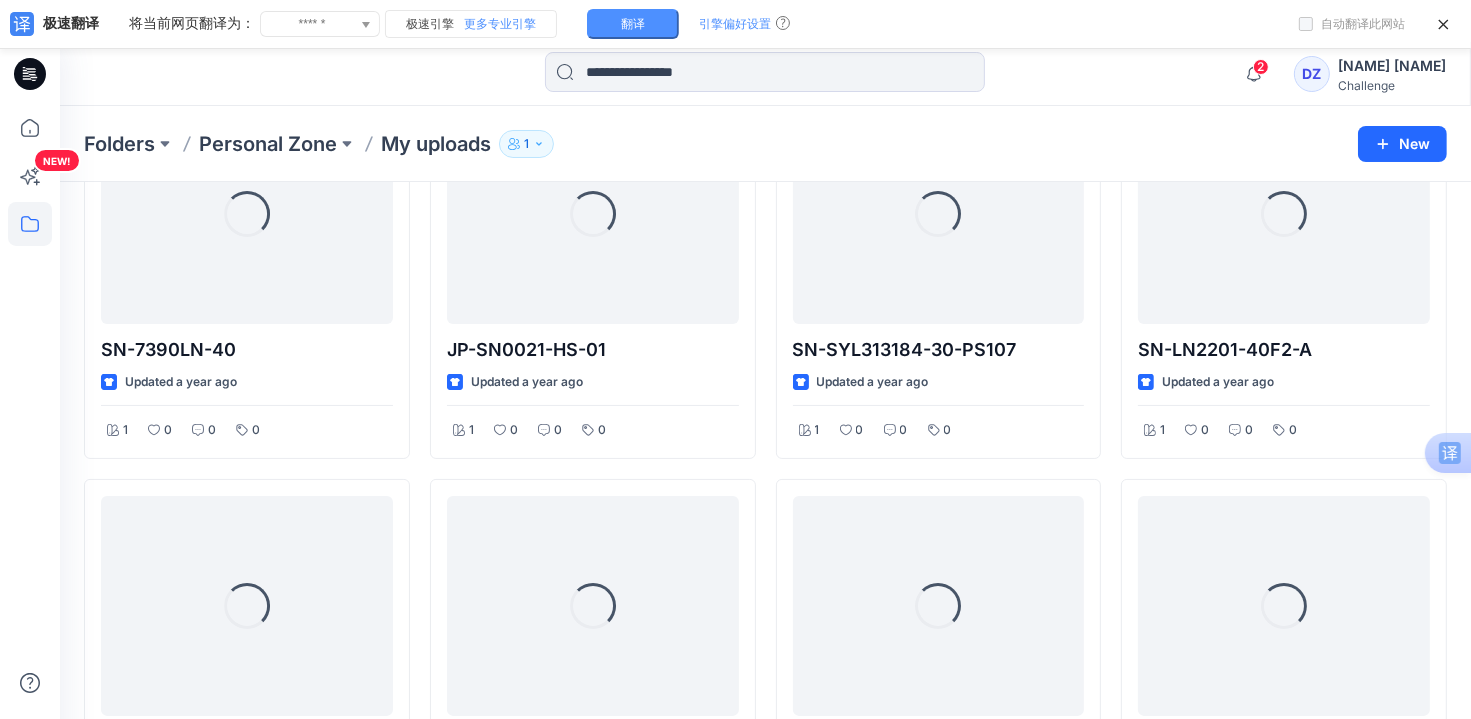 scroll, scrollTop: 7, scrollLeft: 0, axis: vertical 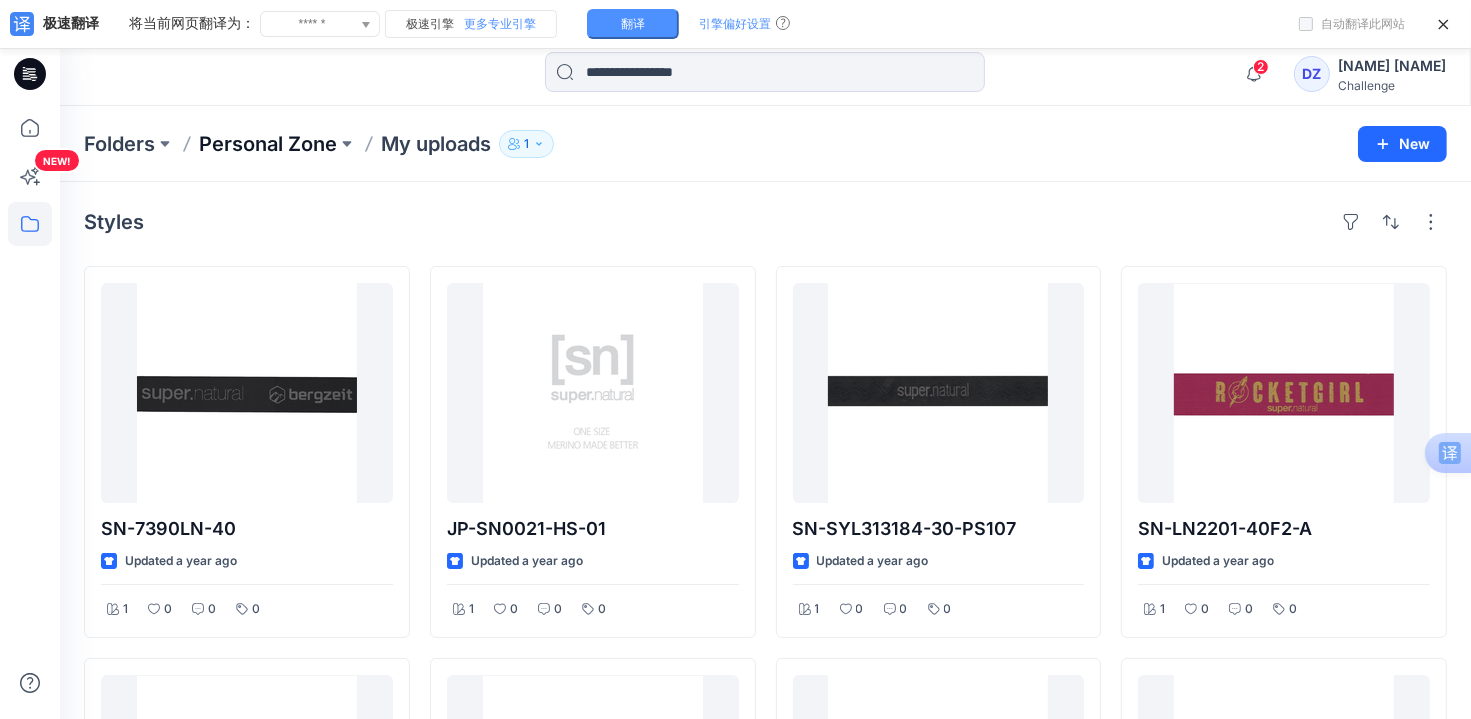 click on "Personal Zone" at bounding box center [268, 144] 